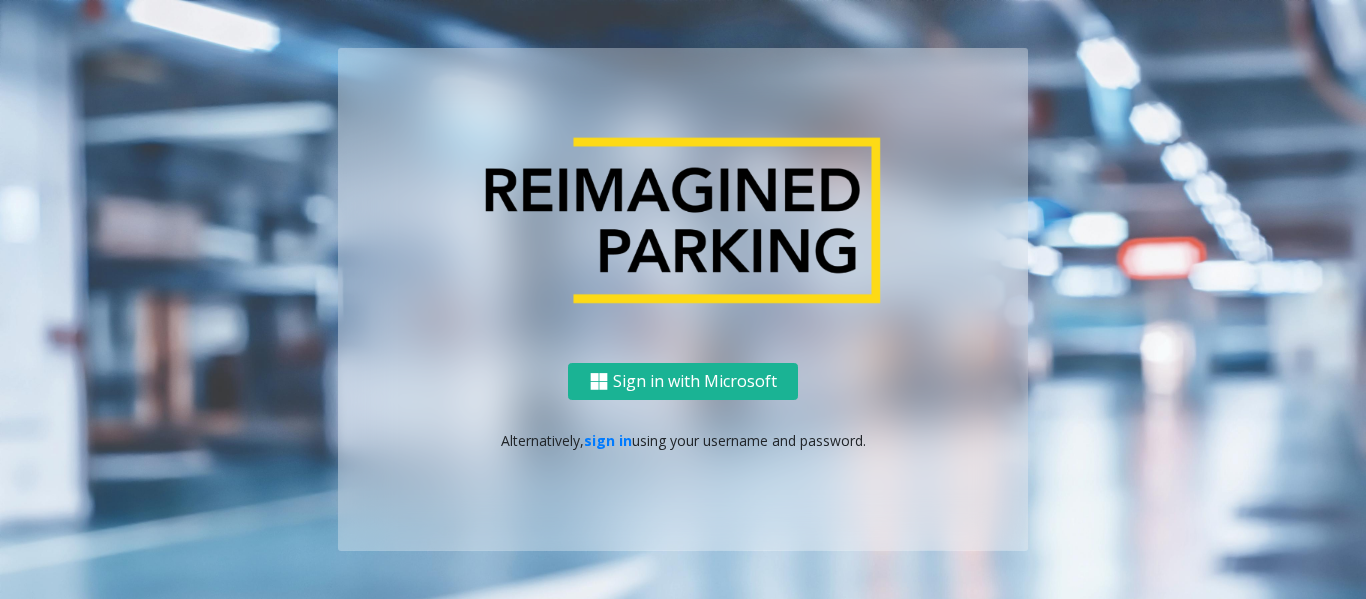 scroll, scrollTop: 0, scrollLeft: 0, axis: both 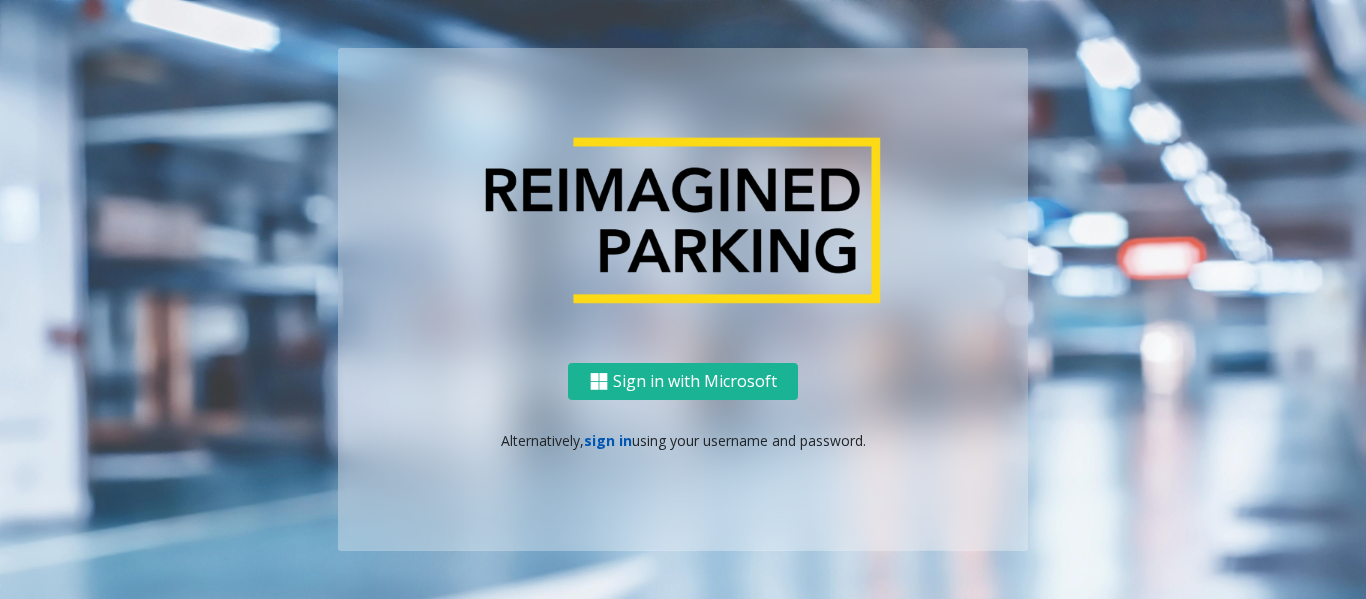 click on "sign in" 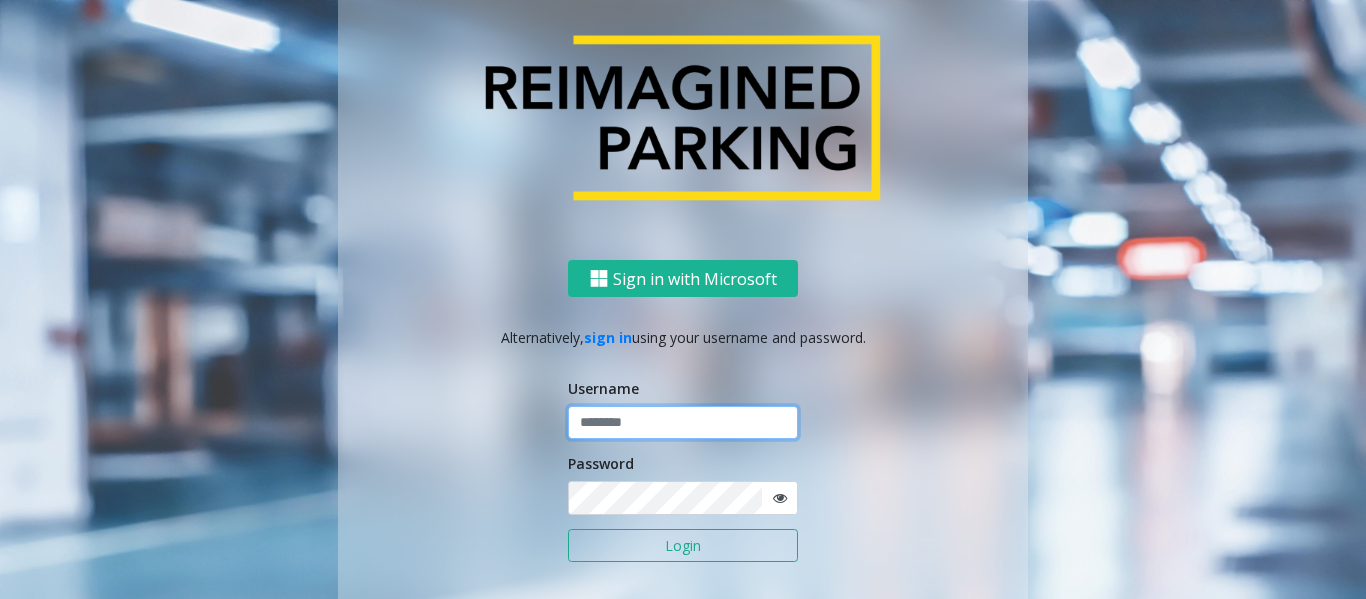 click 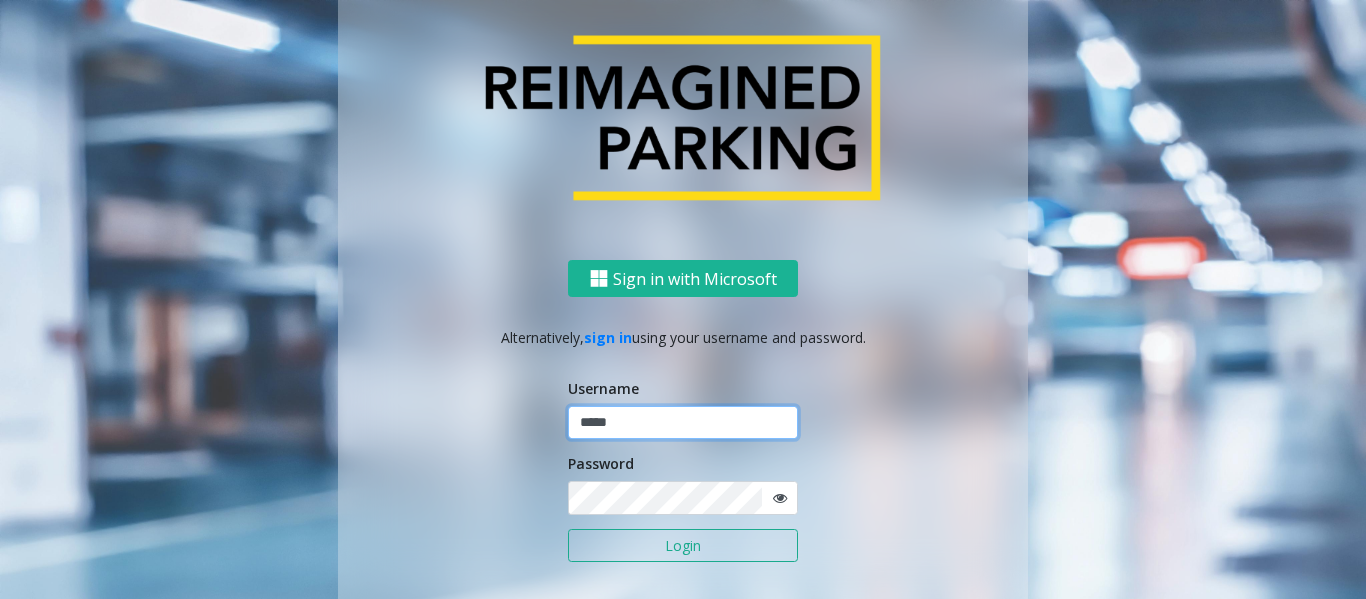 type on "*****" 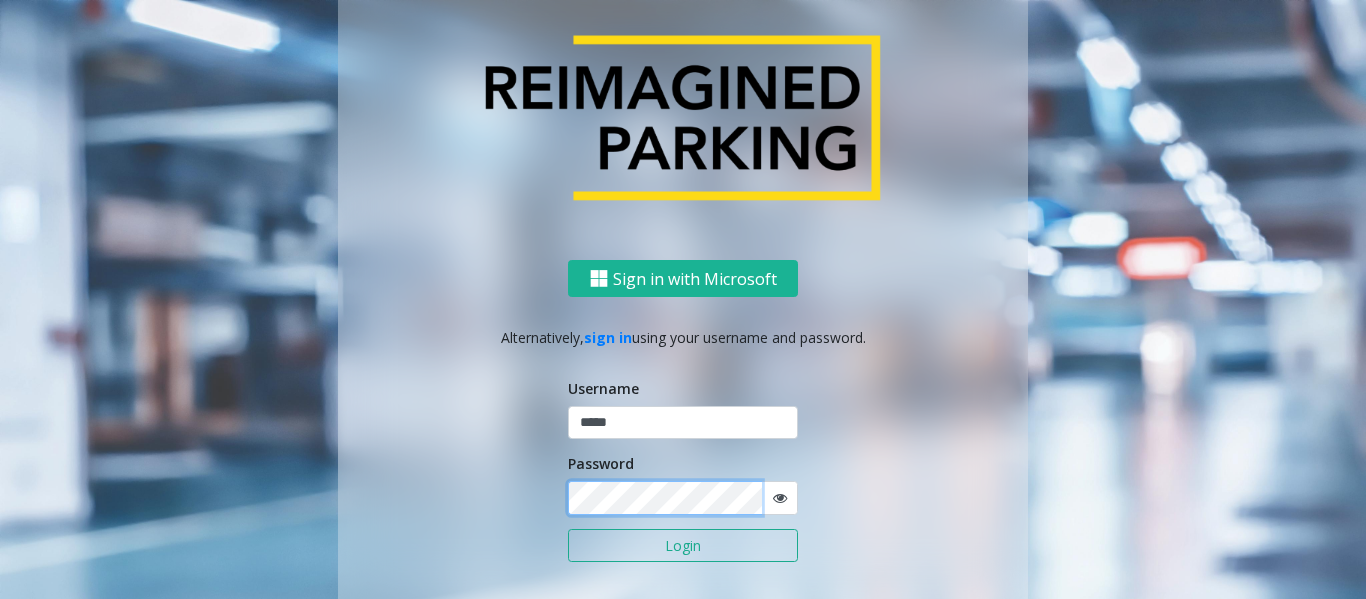 click on "Login" 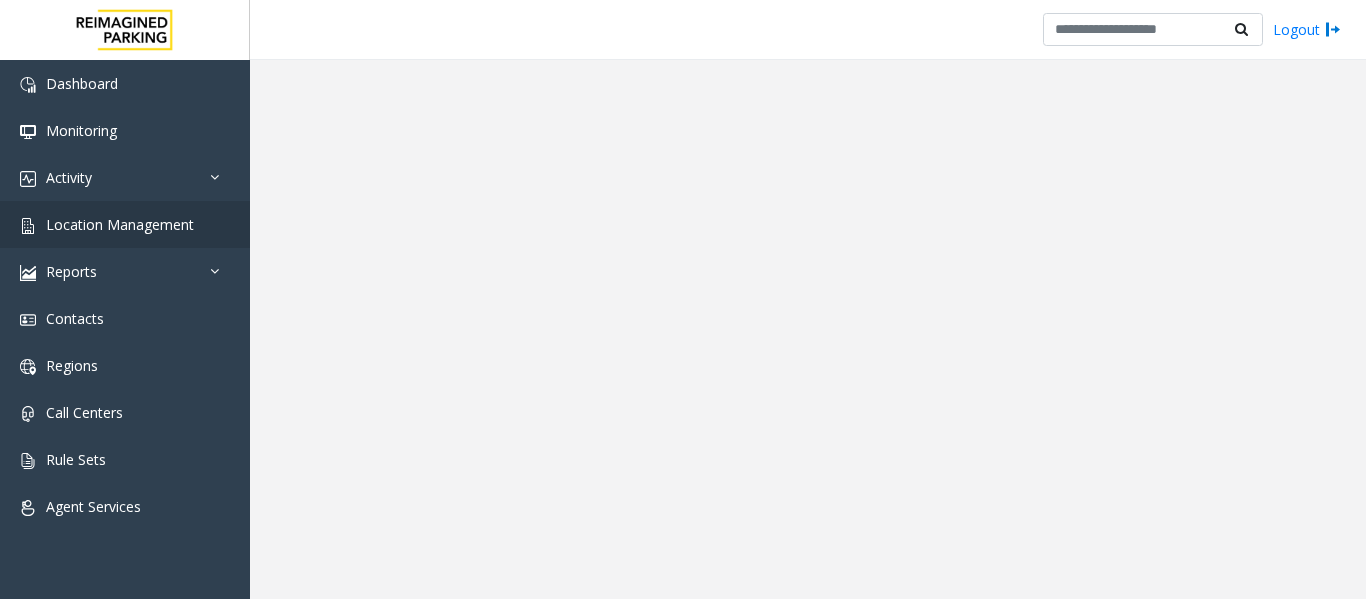 click on "Dashboard Monitoring Activity Daily Activity Lane Activity Agent Activity Quality Analysis Heatmap Location Management Reports Incidents by Location Incidents by Month Locations by Volume Agent Metrics Call Stats Contacts Regions Call Centers Rule Sets Agent Services Powered by Umojo © [YEAR] Logout  Confirm Action ×    Cancel Confirm" at bounding box center (683, 299) 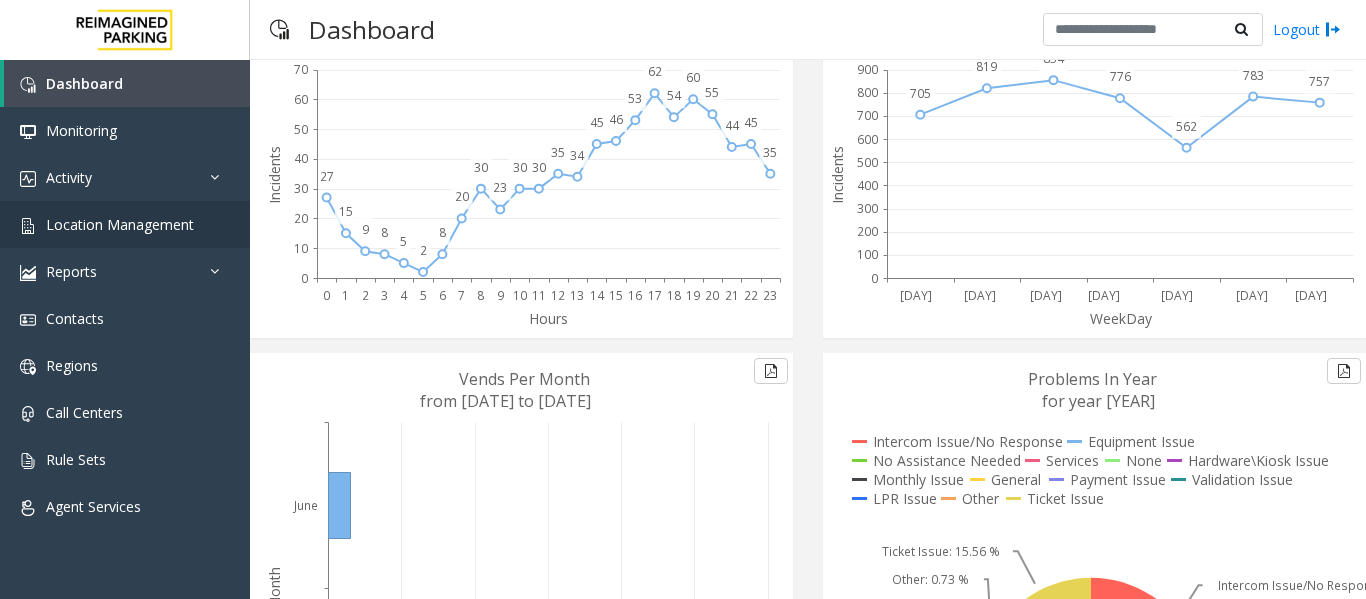 scroll, scrollTop: 200, scrollLeft: 0, axis: vertical 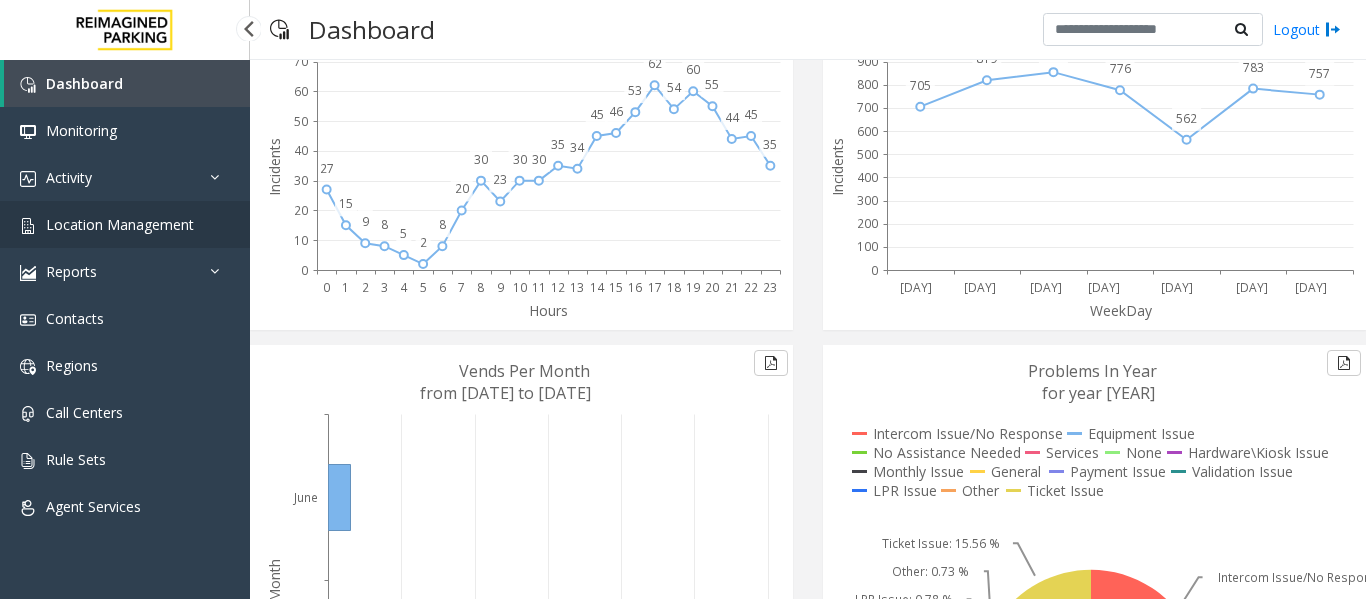 click on "Location Management" at bounding box center (120, 224) 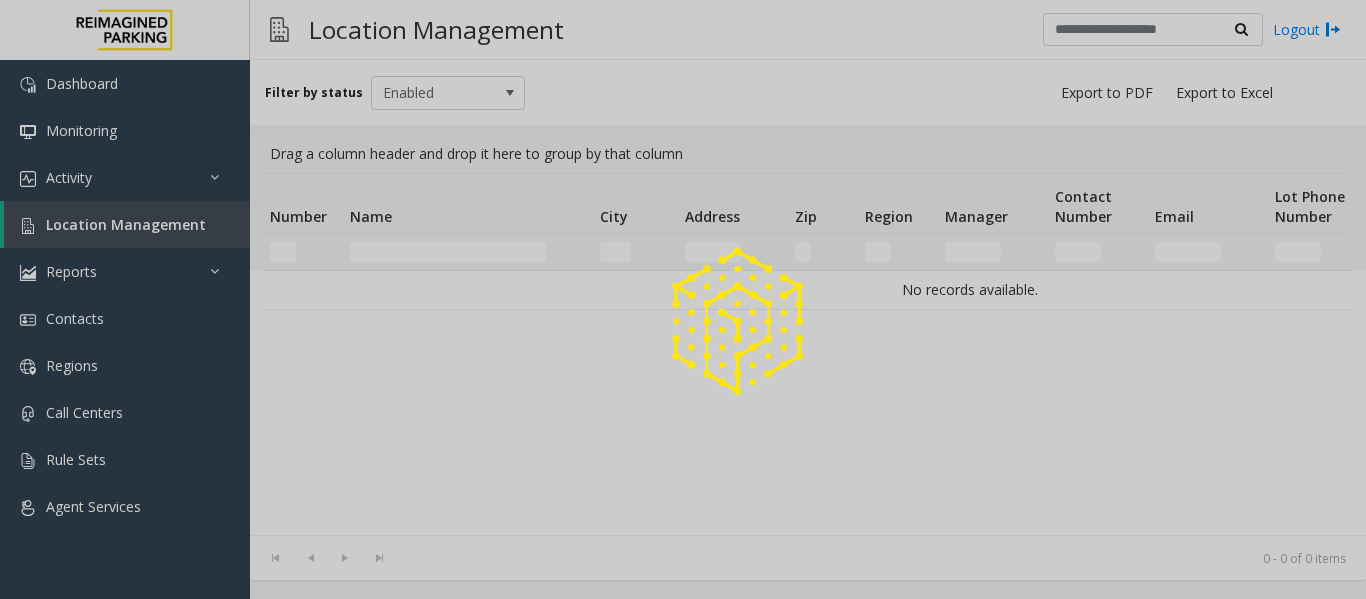scroll, scrollTop: 0, scrollLeft: 0, axis: both 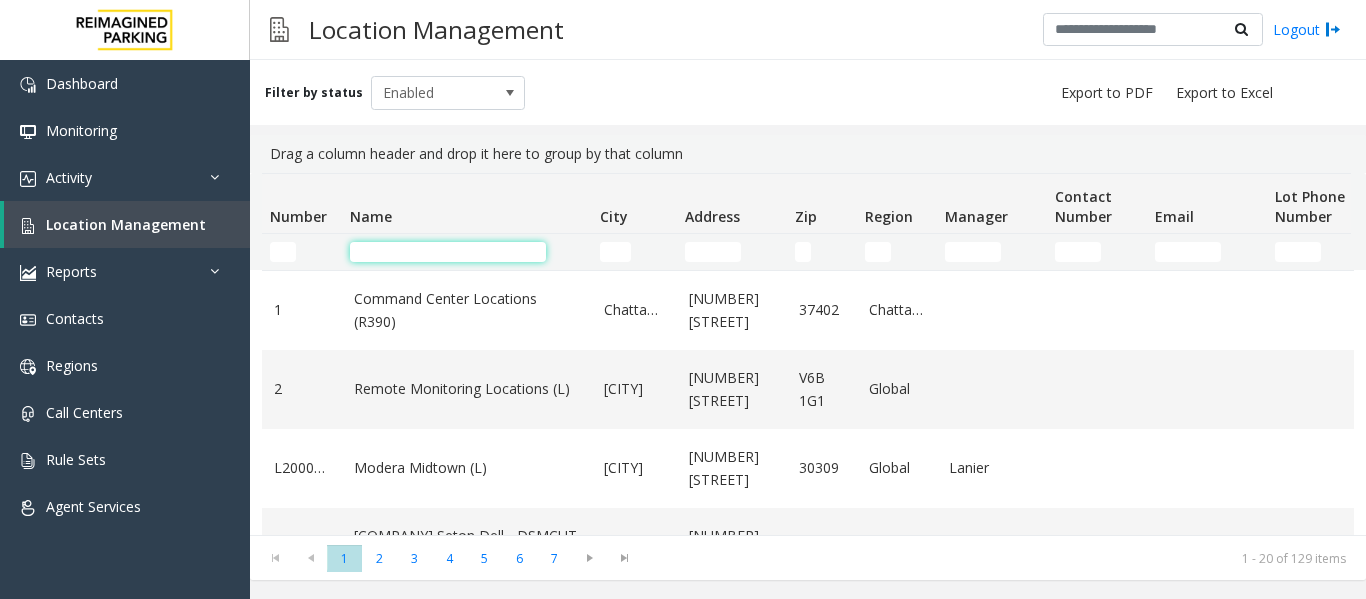 click 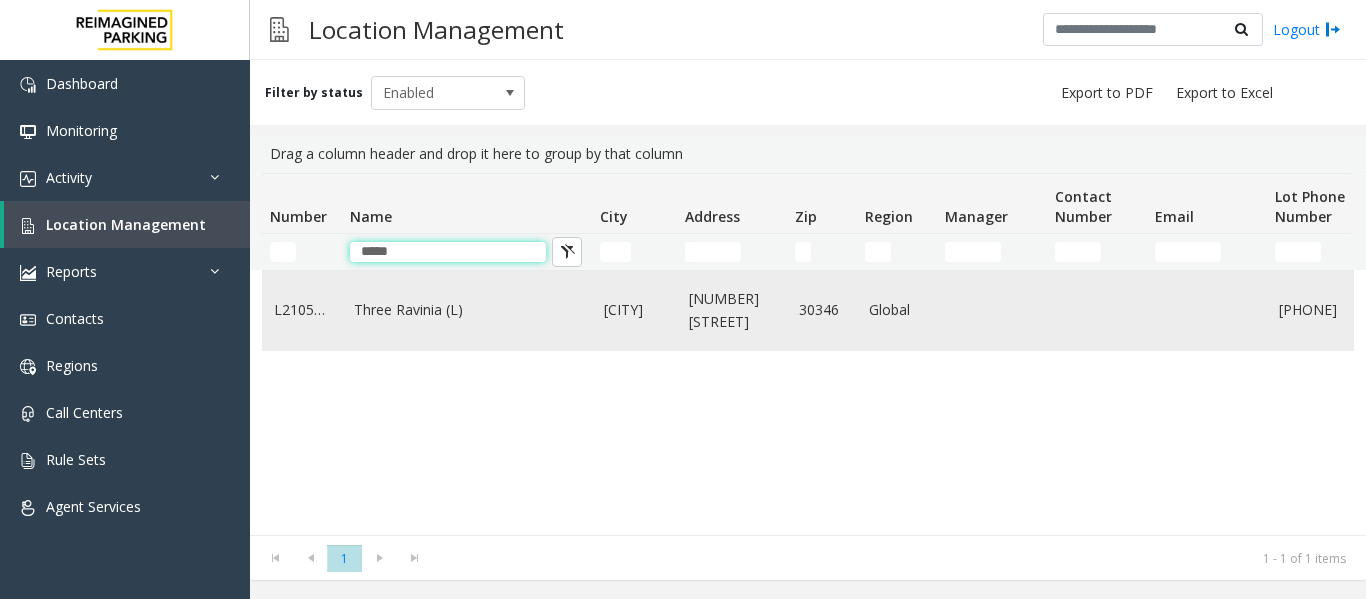 type on "*****" 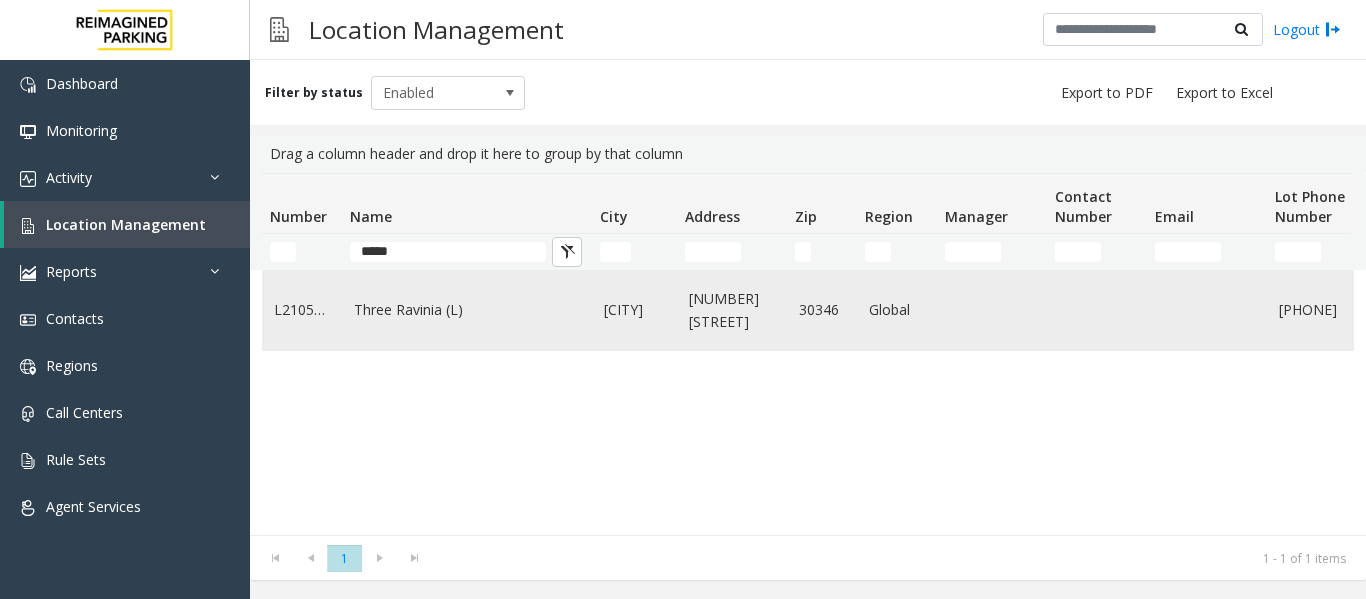 click on "Three Ravinia (L)" 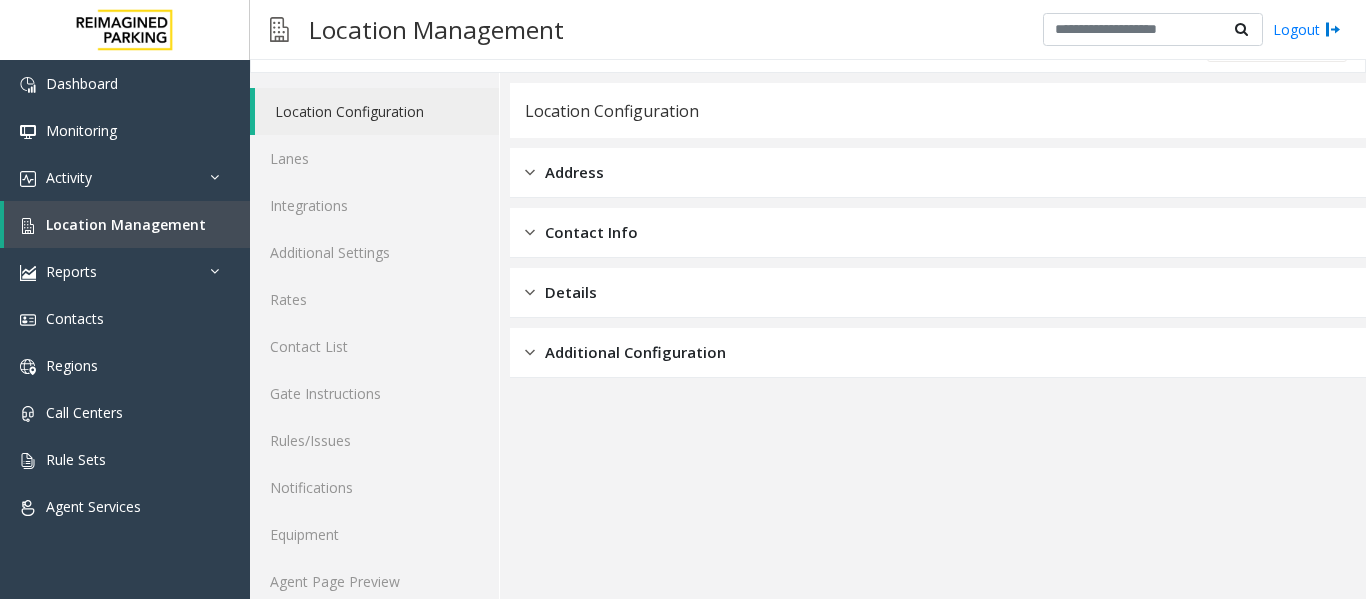 scroll, scrollTop: 60, scrollLeft: 0, axis: vertical 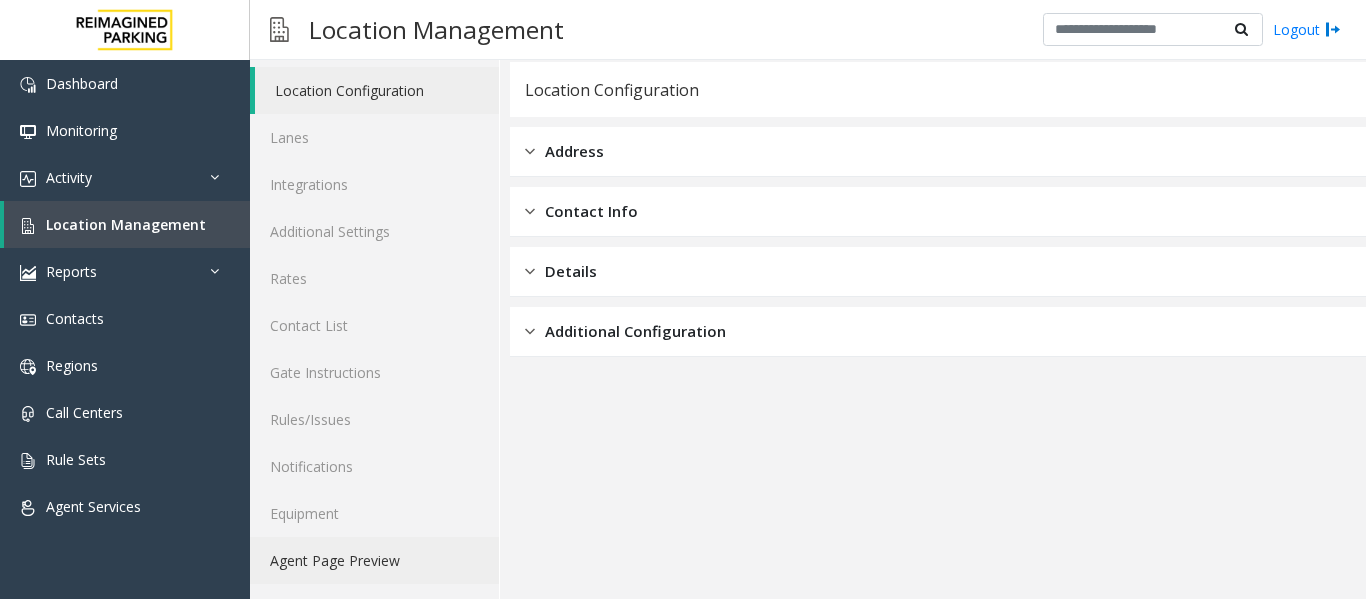 click on "Agent Page Preview" 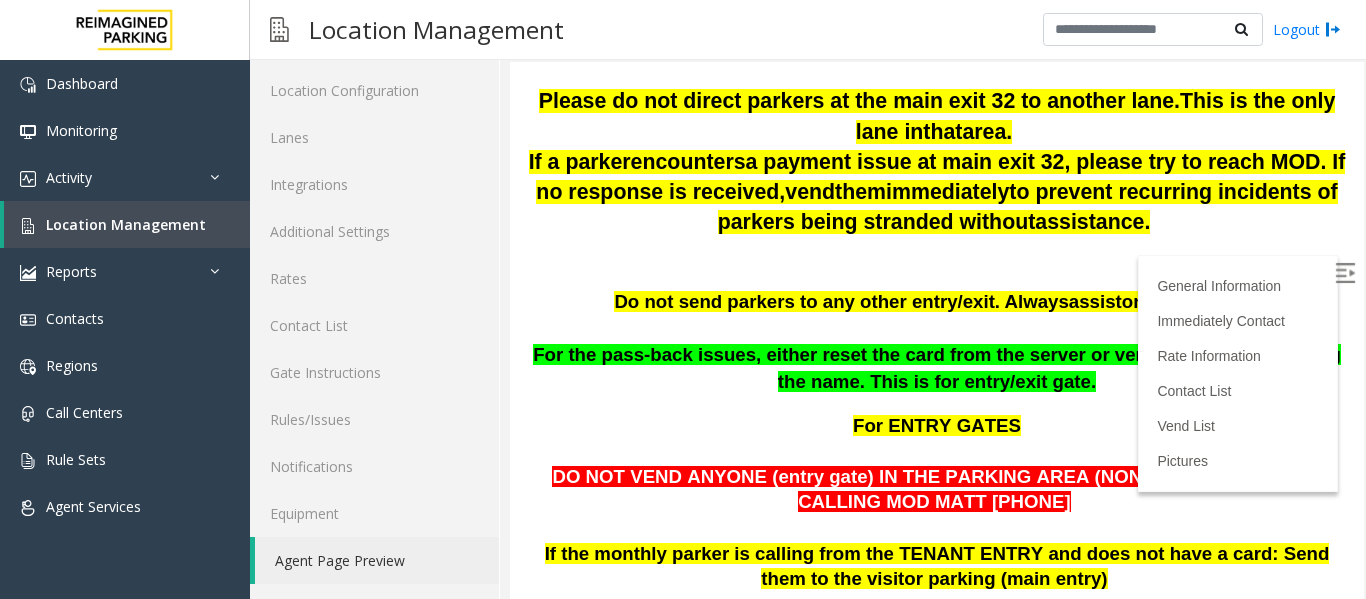 scroll, scrollTop: 500, scrollLeft: 0, axis: vertical 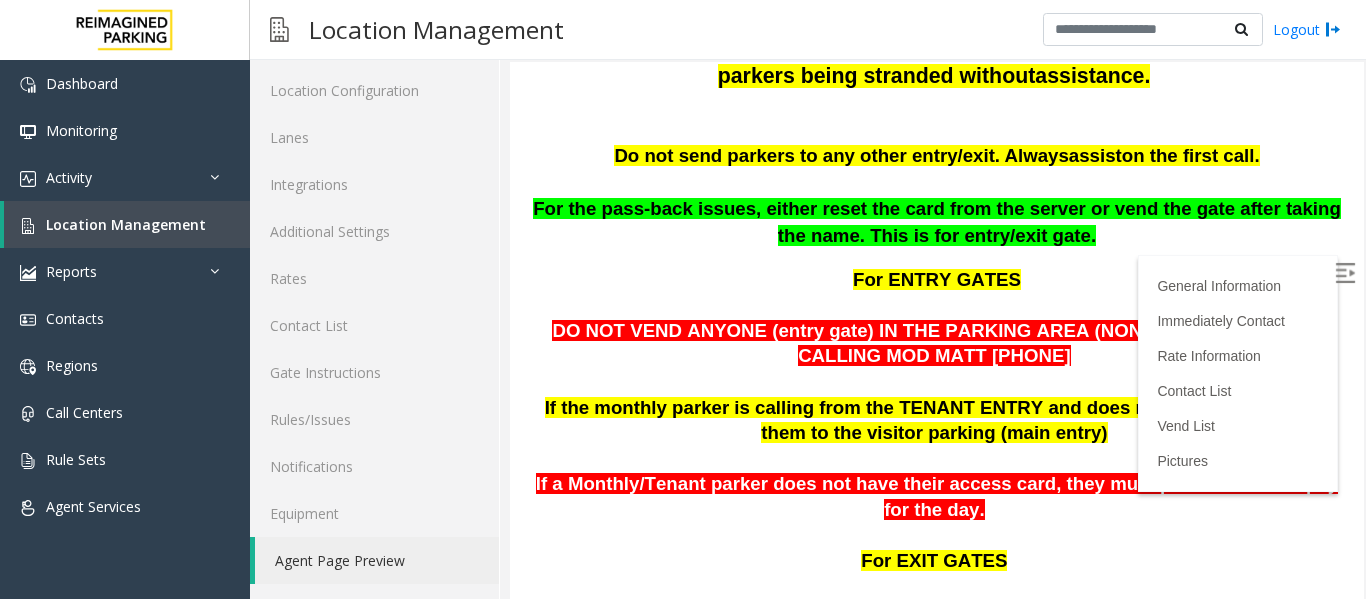 click at bounding box center (1345, 273) 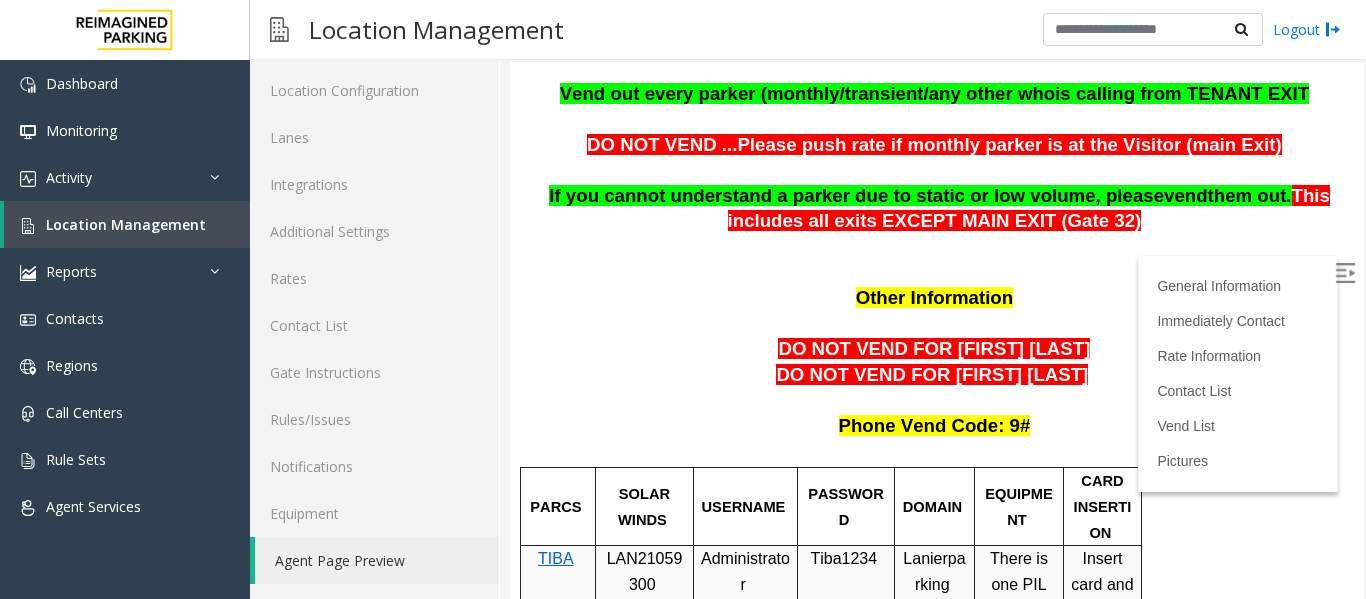 scroll, scrollTop: 1200, scrollLeft: 0, axis: vertical 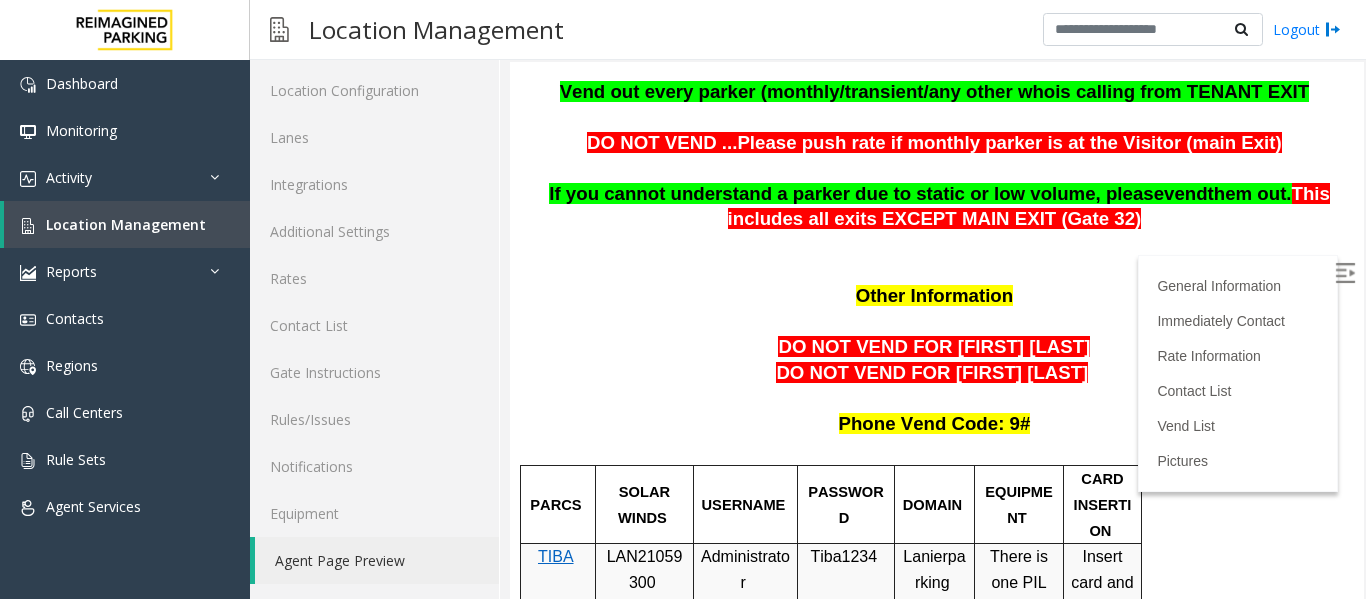 click on "LAN21059300" at bounding box center [645, 569] 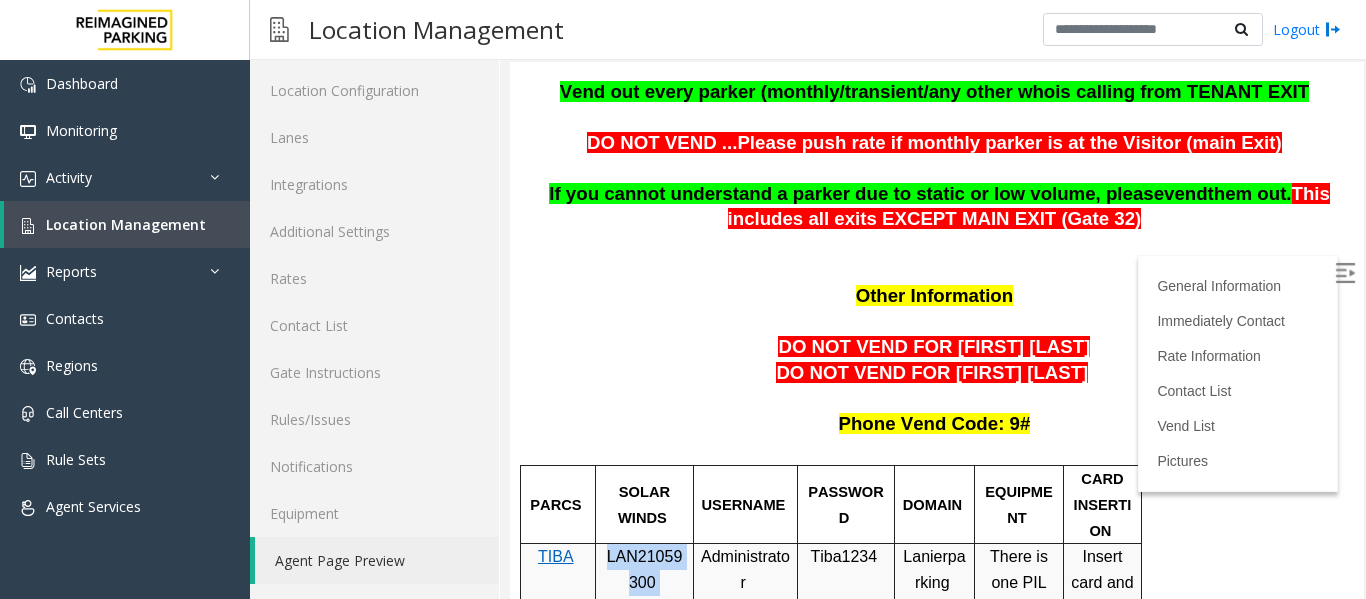 click on "LAN21059300" at bounding box center [645, 569] 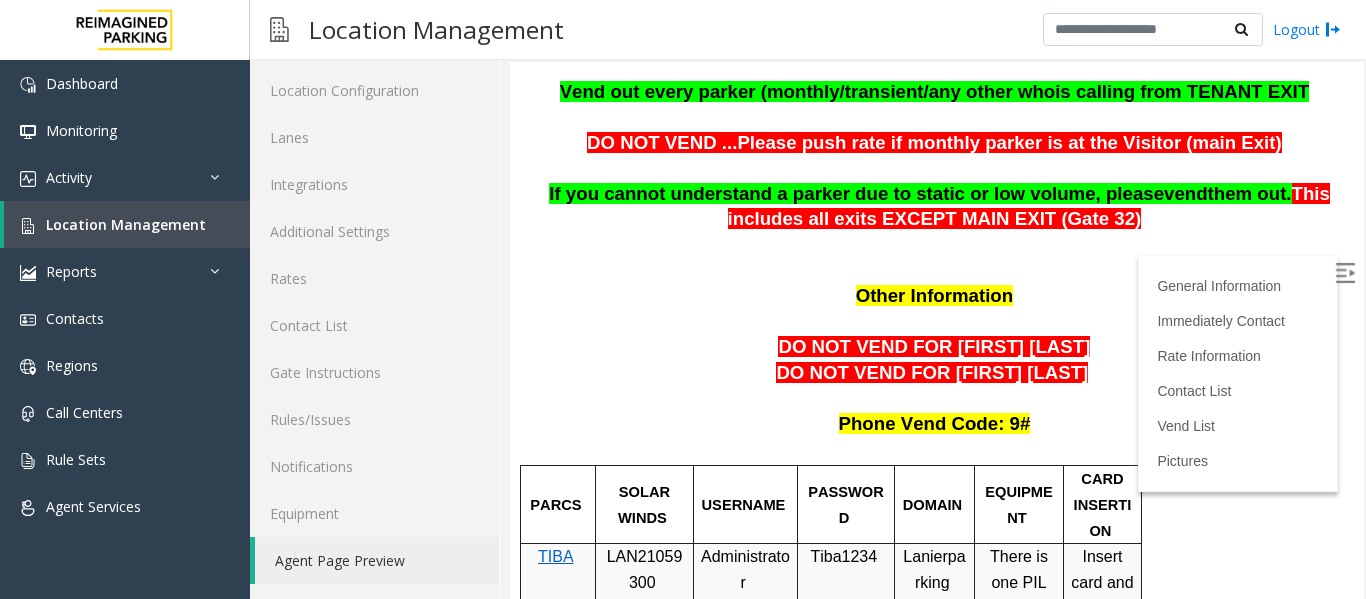 click on "TIBA" at bounding box center (556, 556) 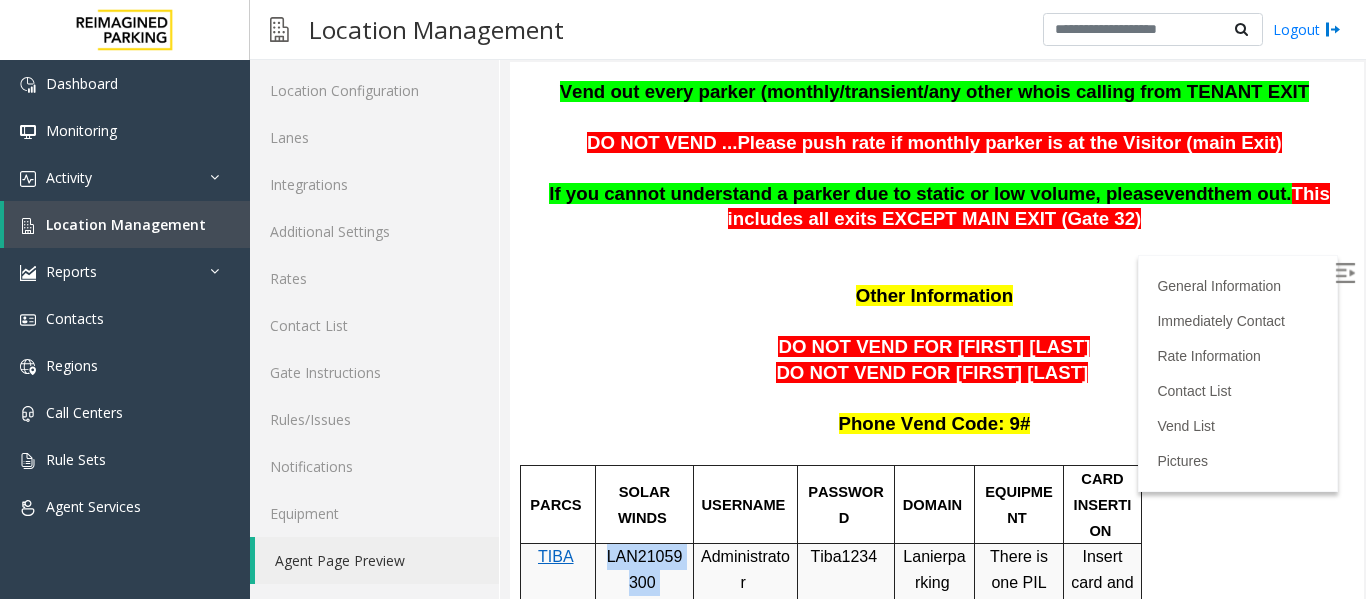 click on "LAN21059300" at bounding box center [645, 569] 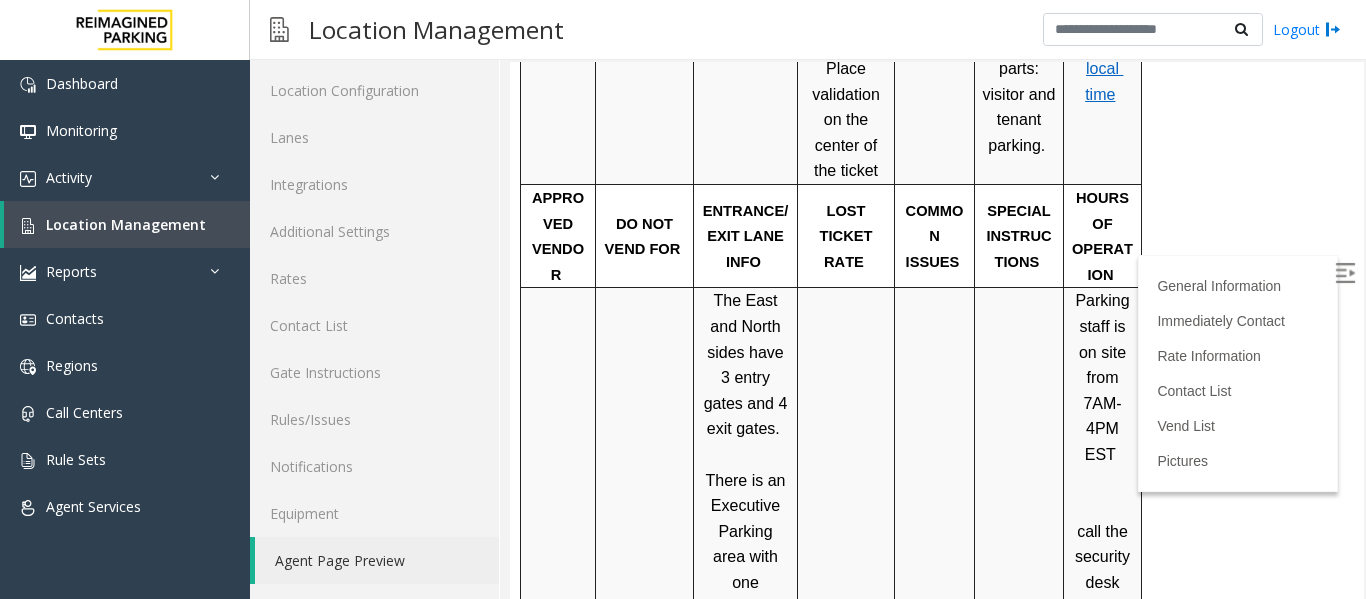 scroll, scrollTop: 2400, scrollLeft: 0, axis: vertical 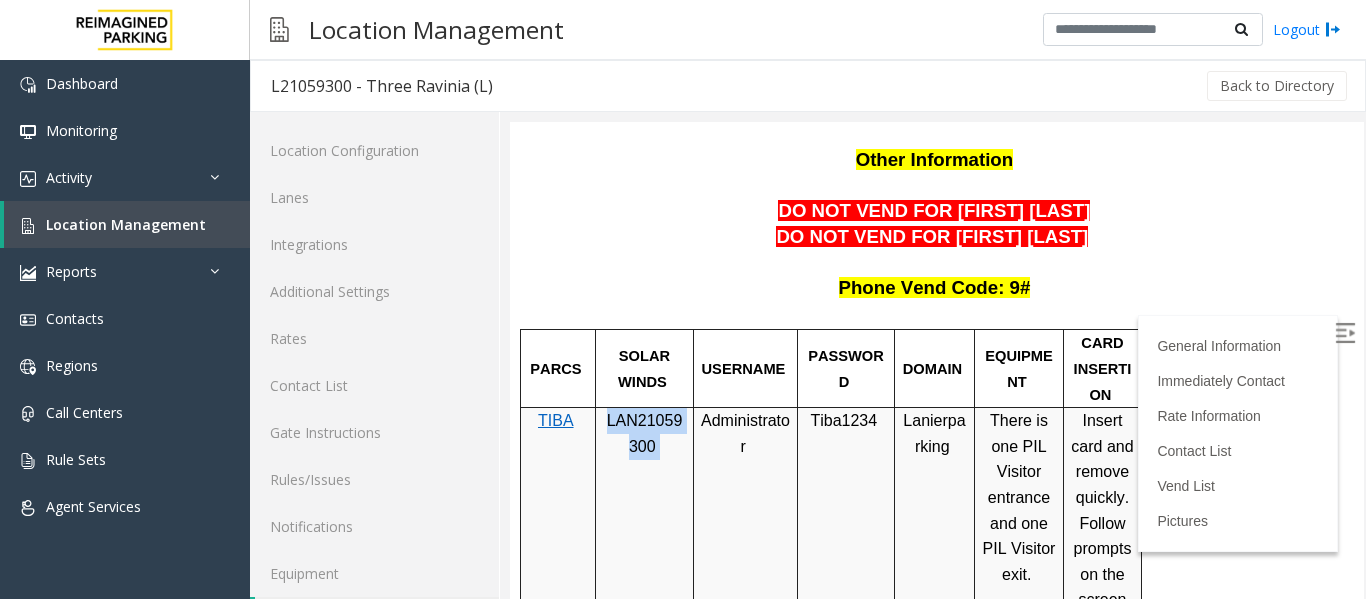 drag, startPoint x: 1340, startPoint y: 383, endPoint x: 1872, endPoint y: 415, distance: 532.96155 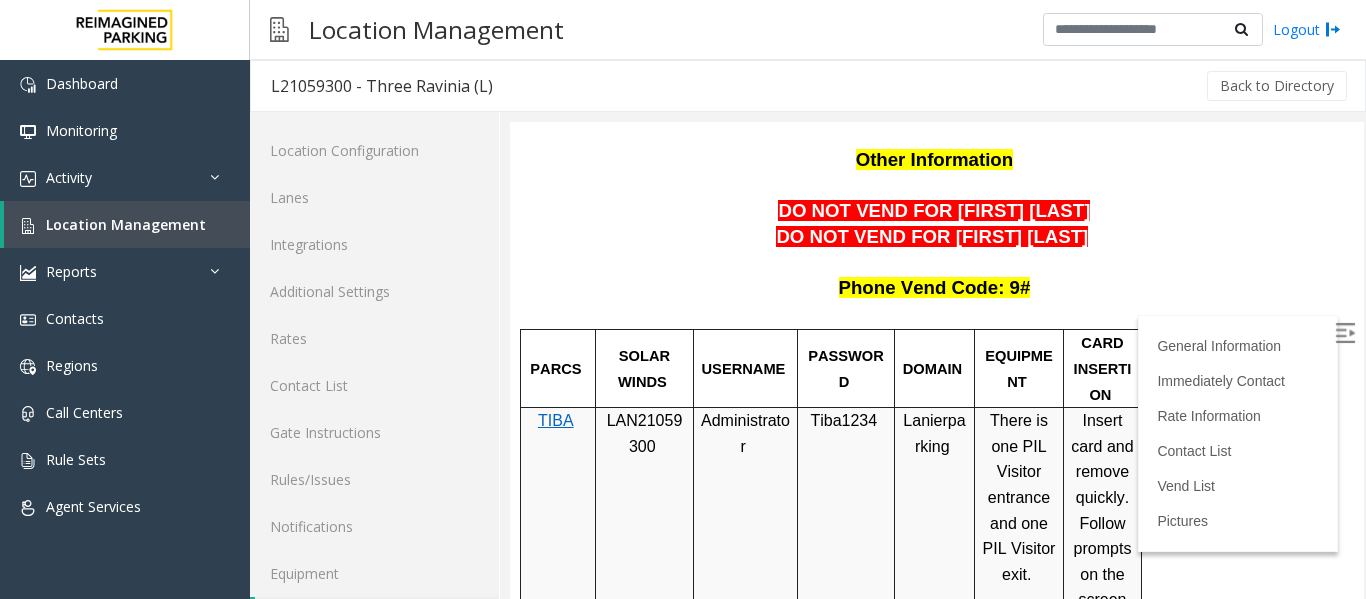 click at bounding box center [937, 187] 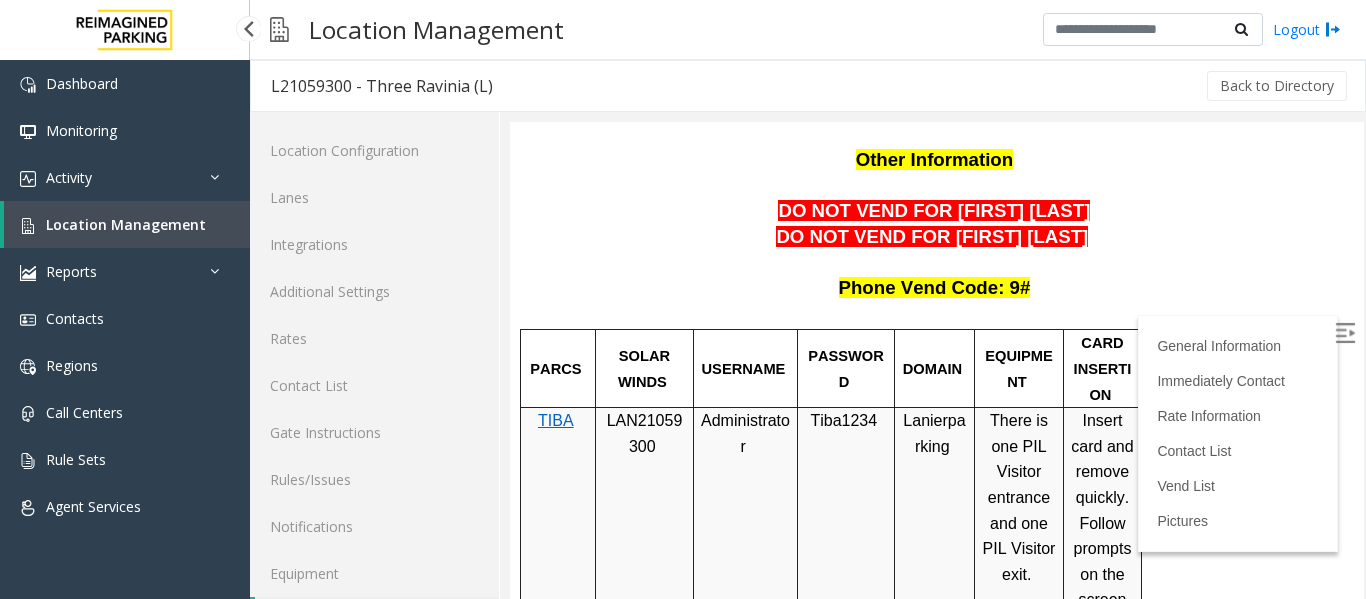 click on "Location Management" at bounding box center (126, 224) 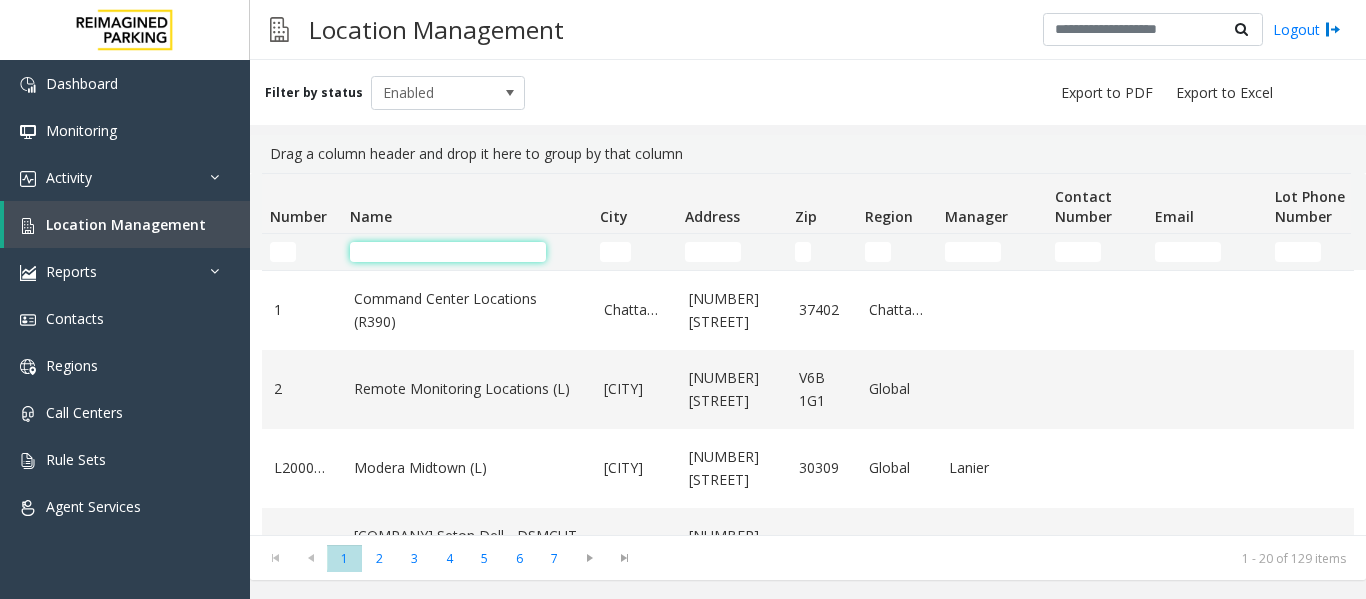 click 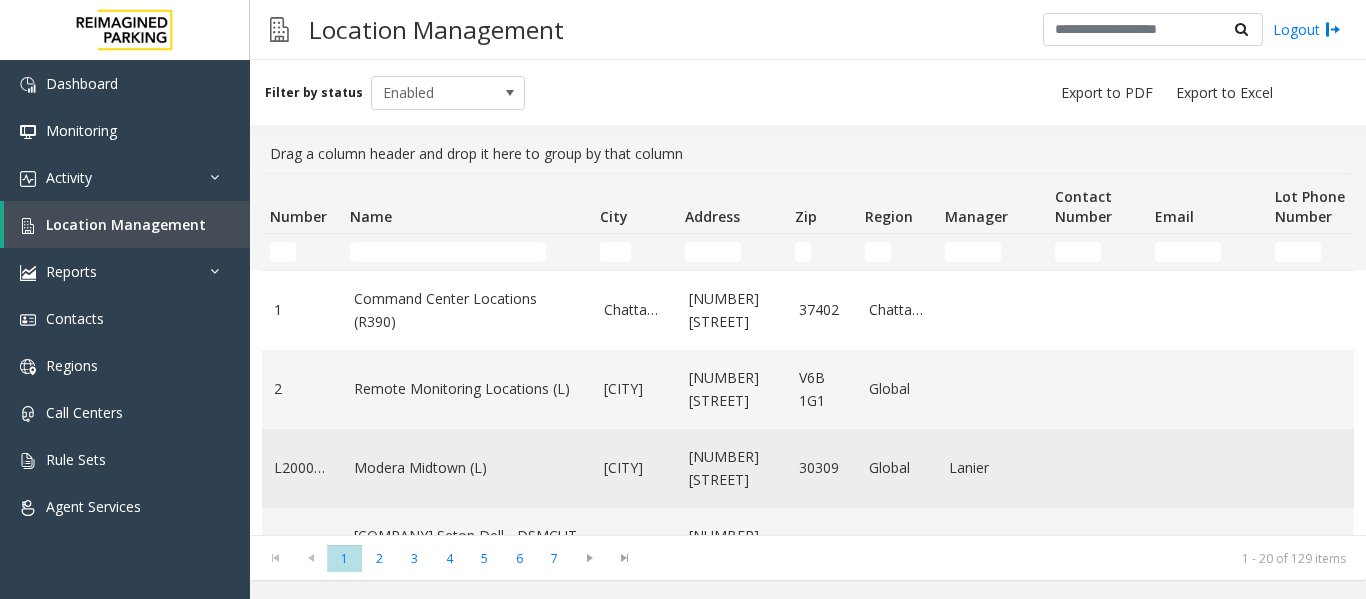 click on "Modera Midtown	(L)" 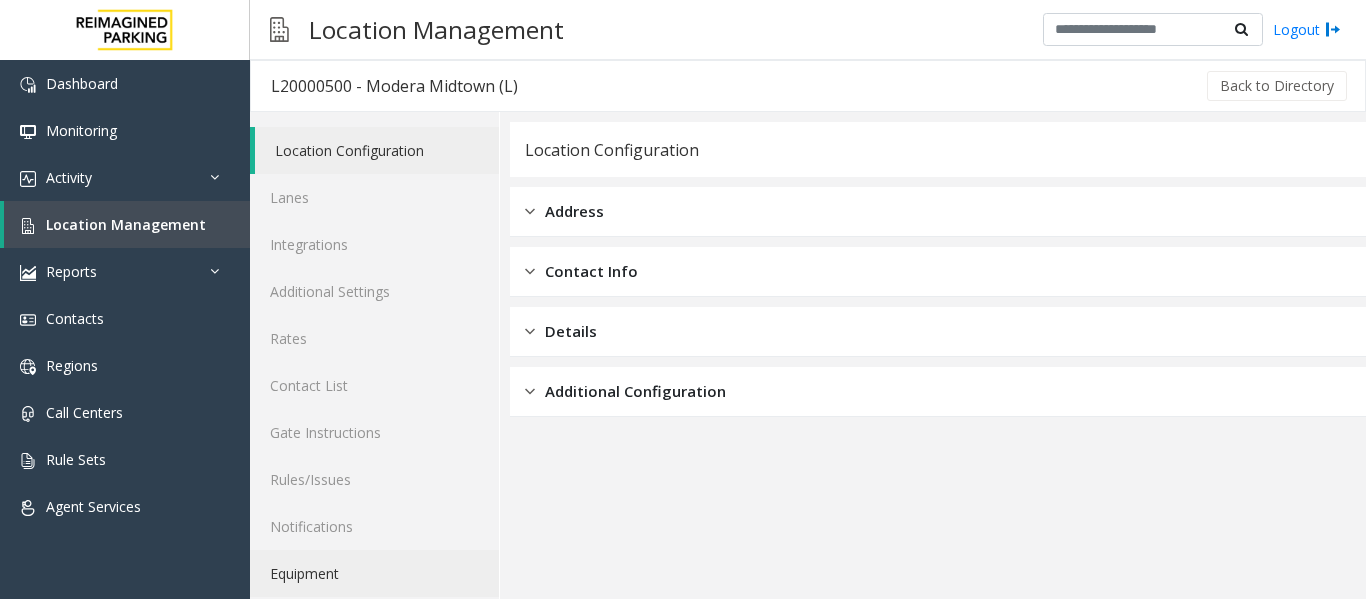 scroll, scrollTop: 60, scrollLeft: 0, axis: vertical 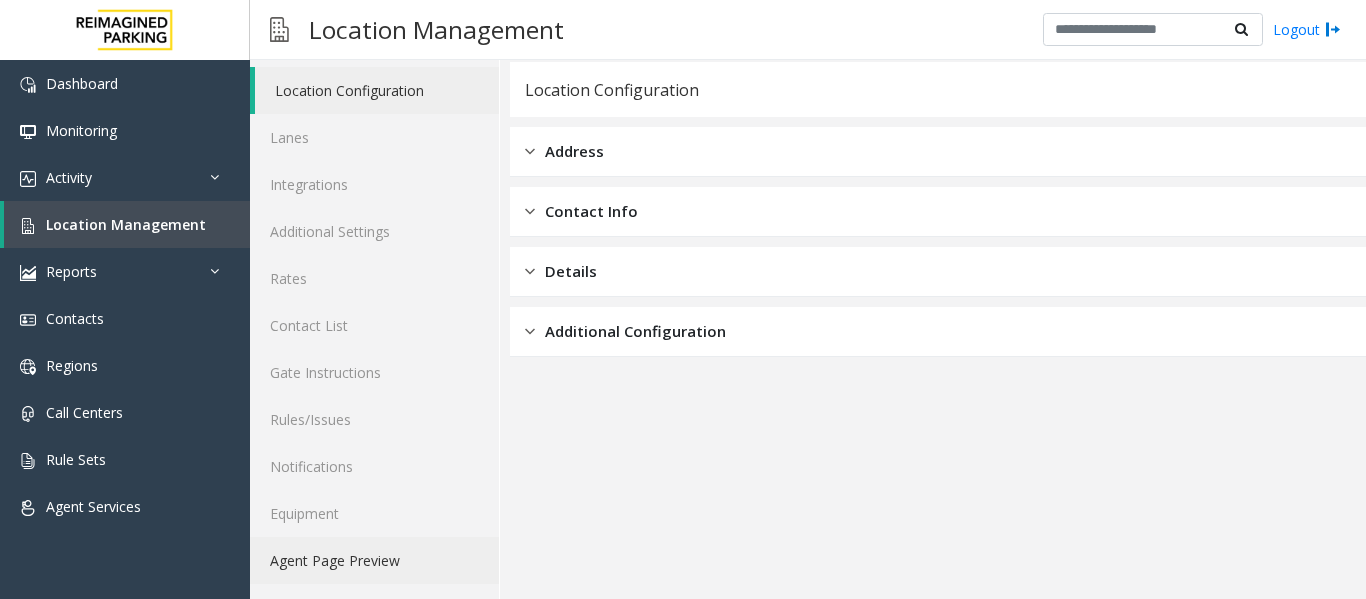 click on "Agent Page Preview" 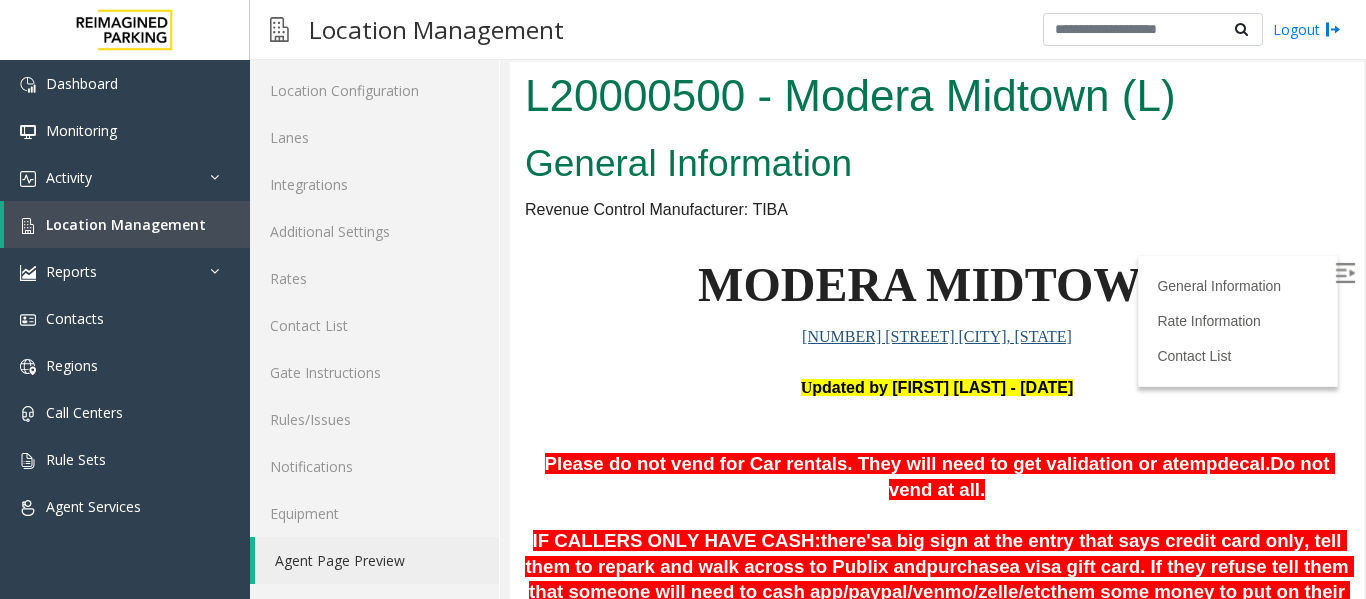 scroll, scrollTop: 0, scrollLeft: 0, axis: both 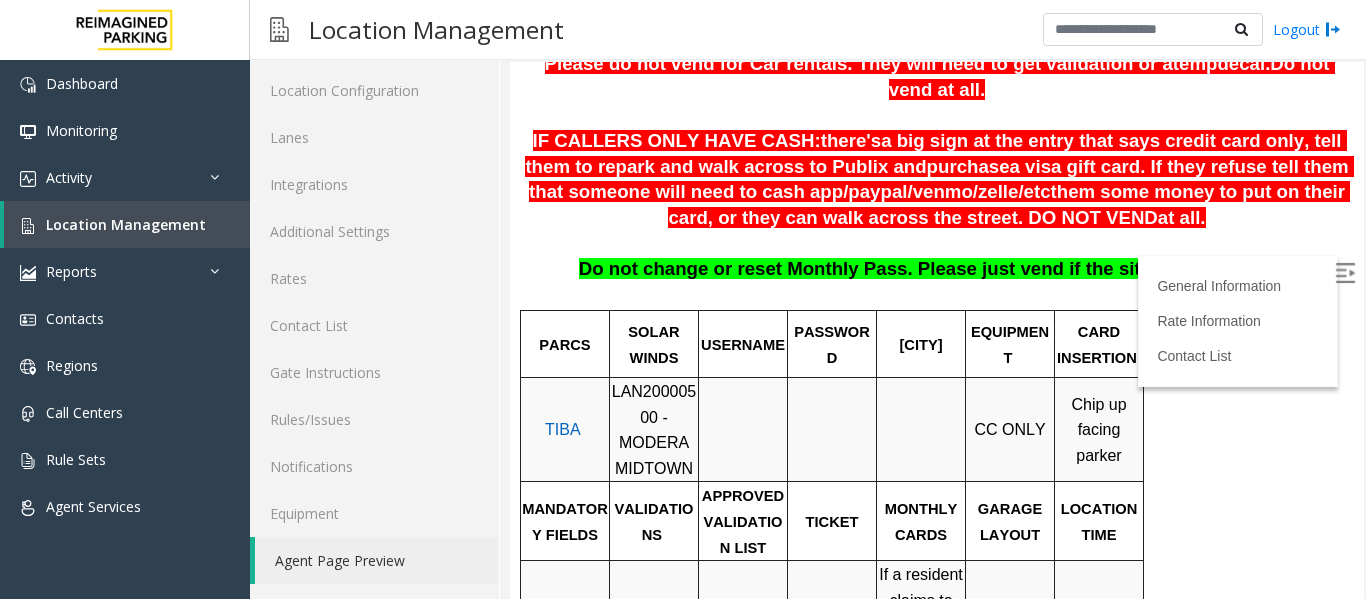 click on "LAN20000500 - MODERA MIDTOWN" at bounding box center (654, 430) 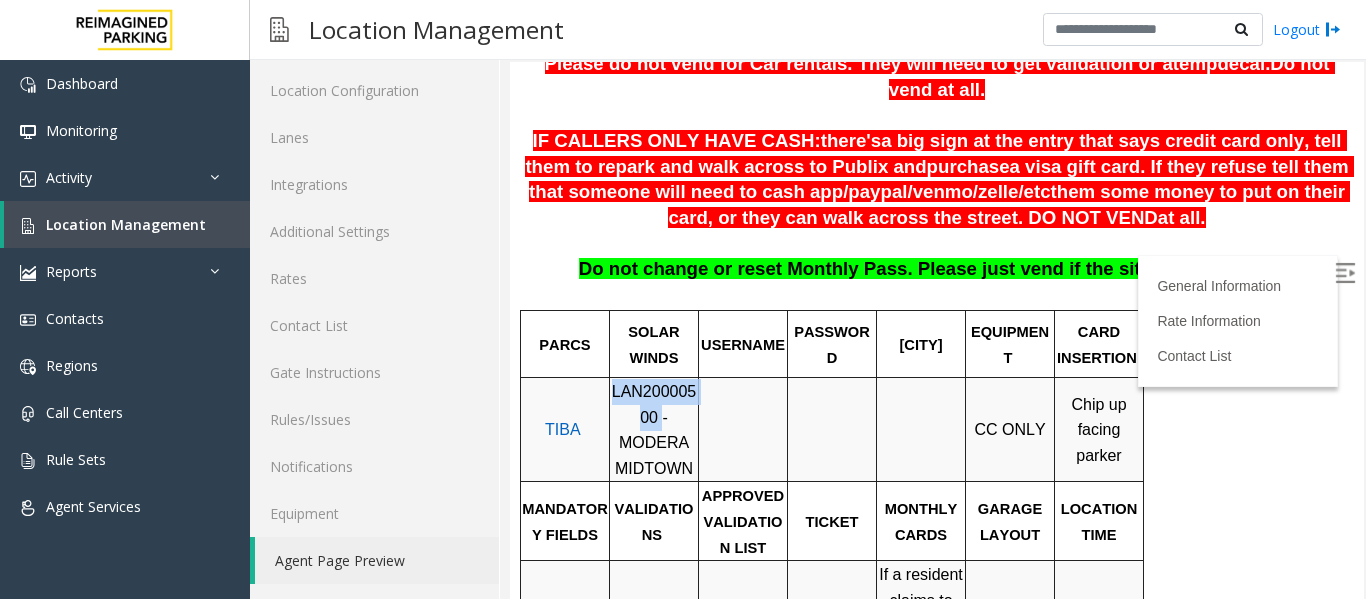 click on "LAN20000500 - MODERA MIDTOWN" at bounding box center [654, 430] 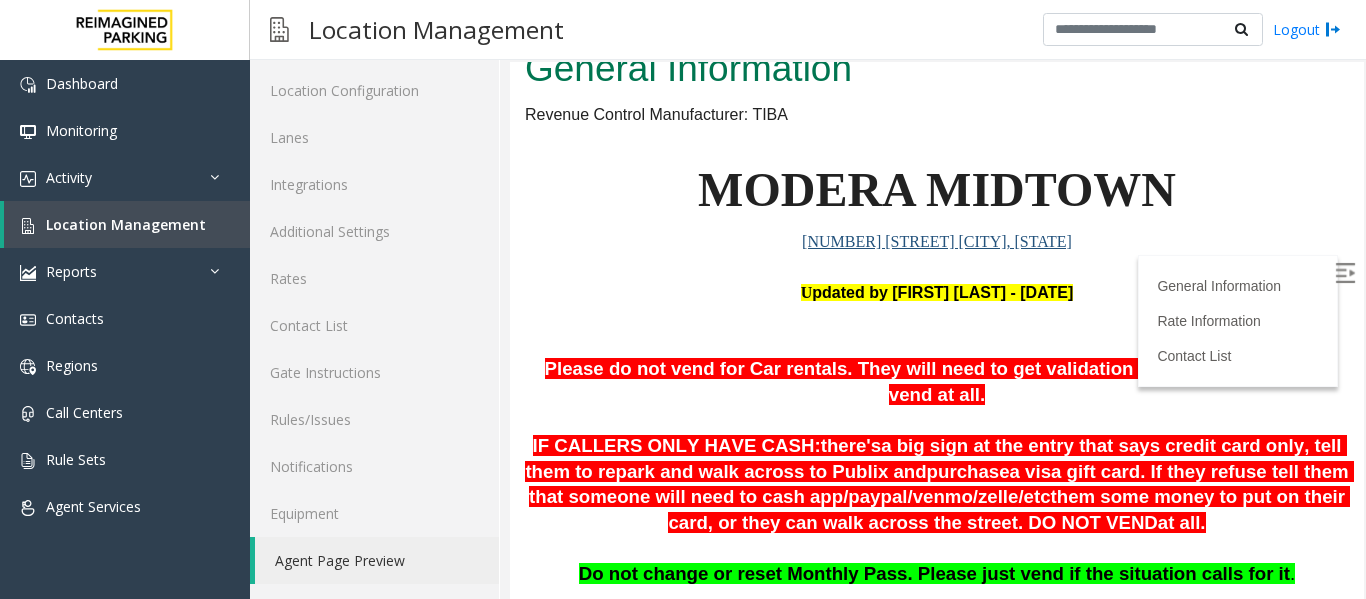 scroll, scrollTop: 0, scrollLeft: 0, axis: both 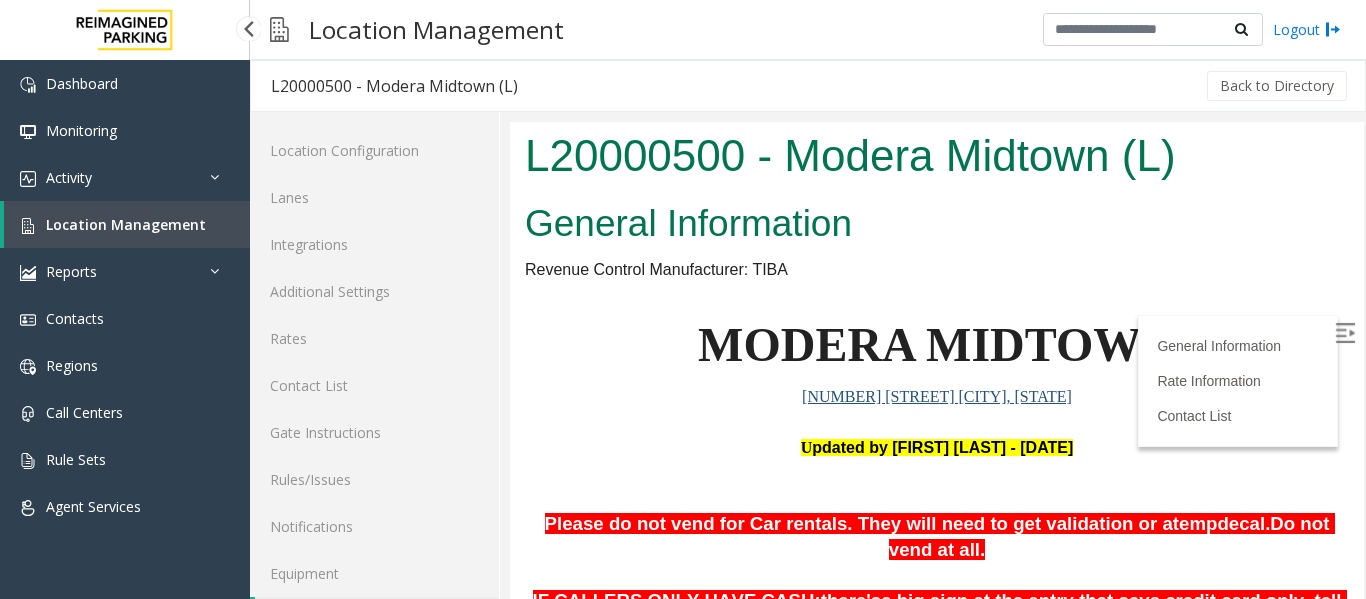 click on "Location Management" at bounding box center [126, 224] 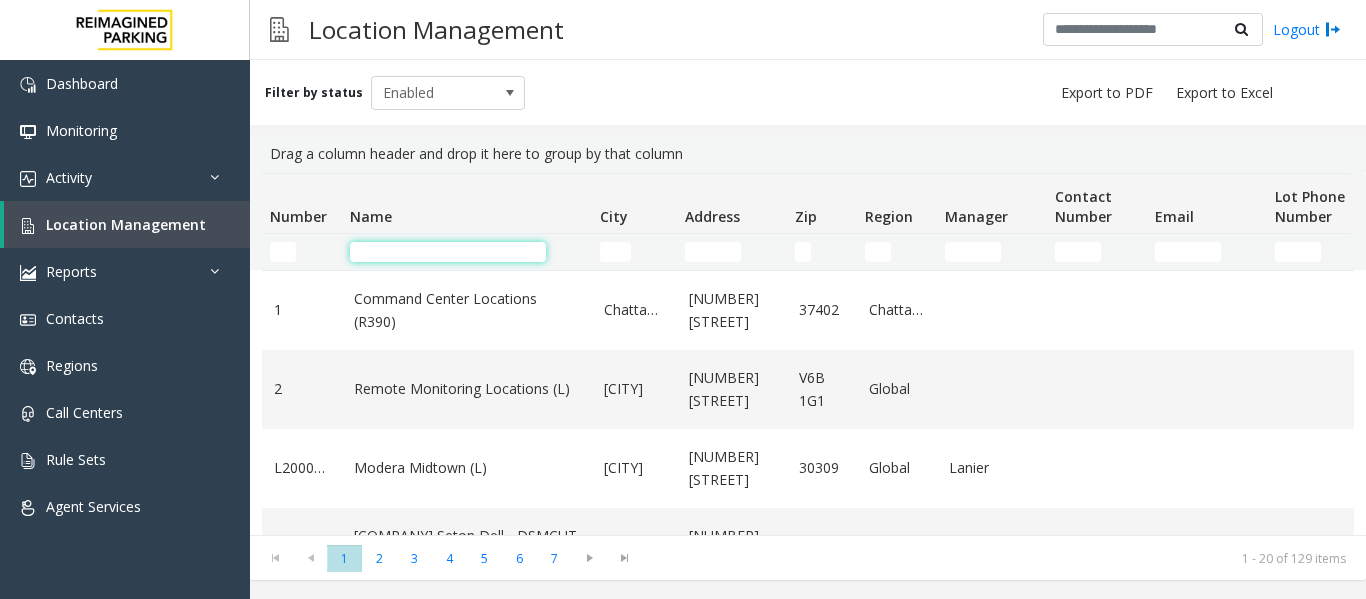 click 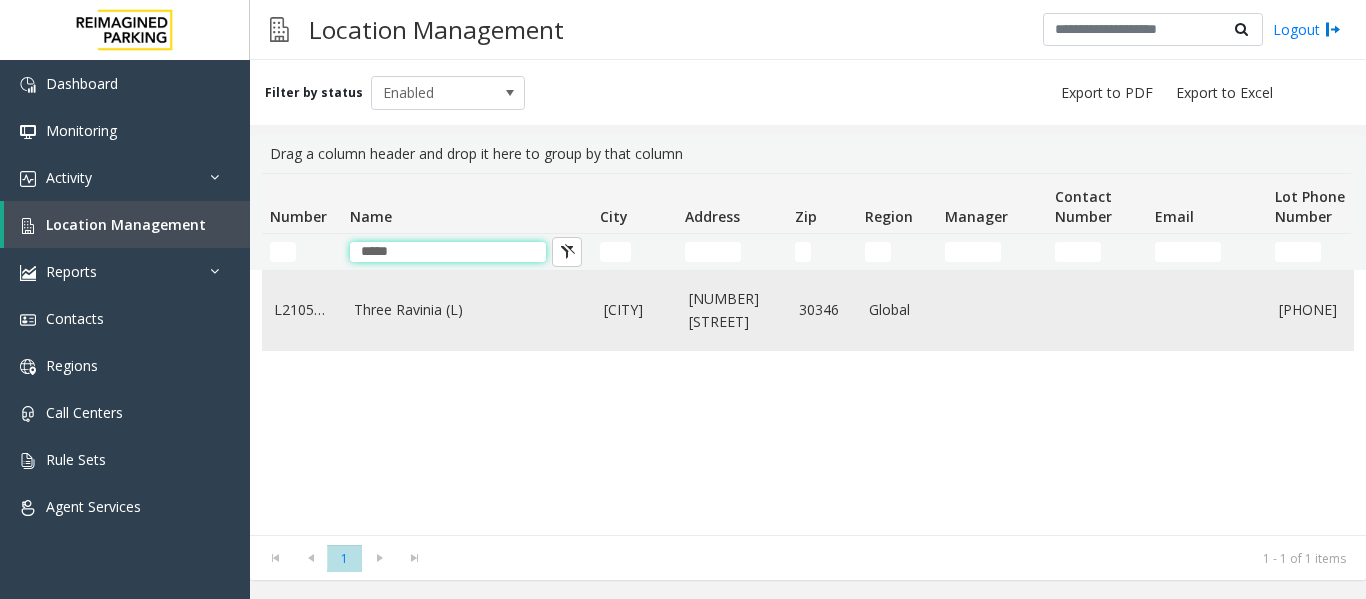 type on "*****" 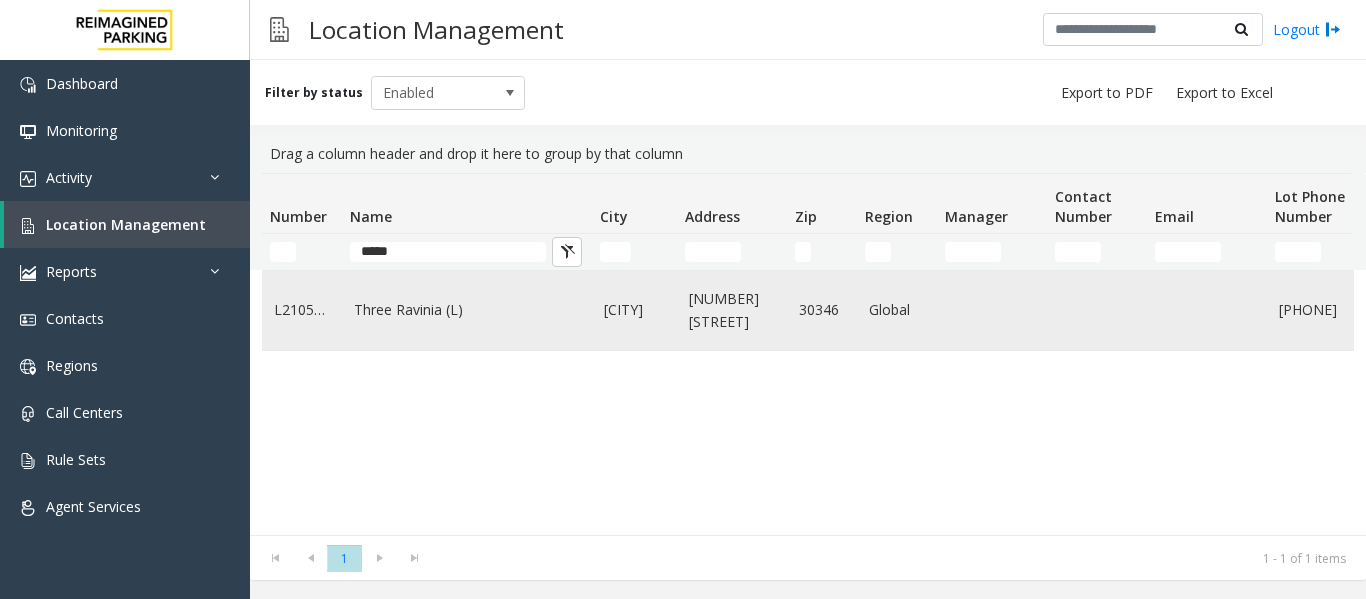 click on "Three Ravinia (L)" 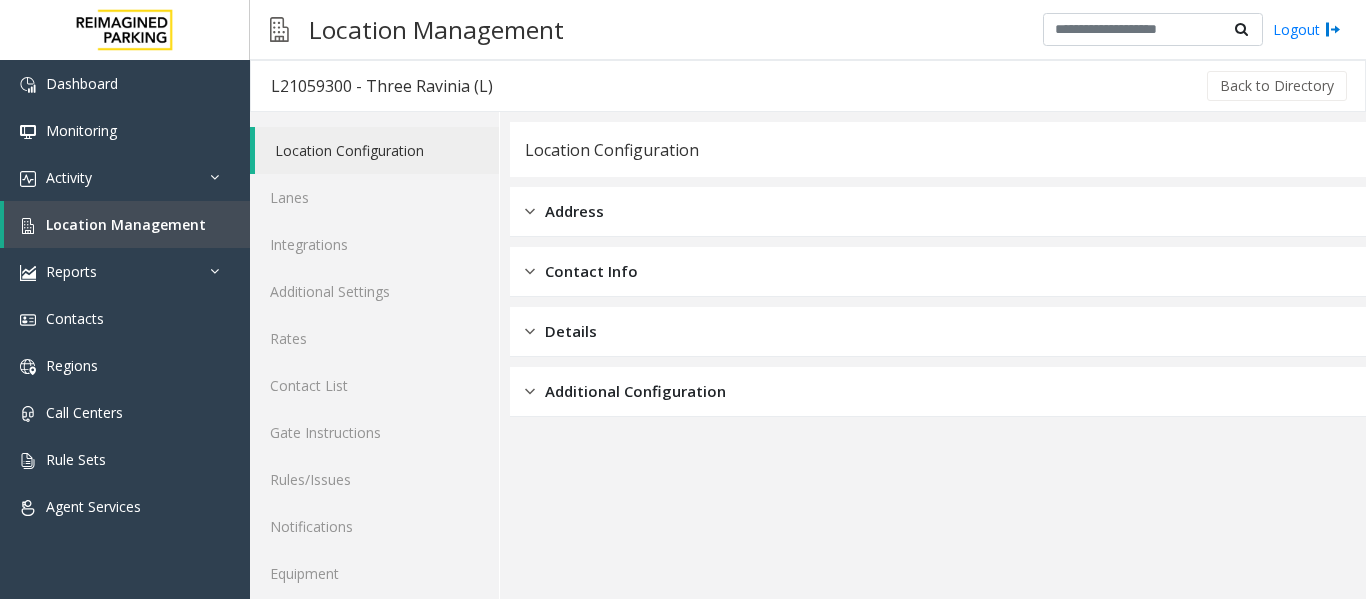 scroll, scrollTop: 60, scrollLeft: 0, axis: vertical 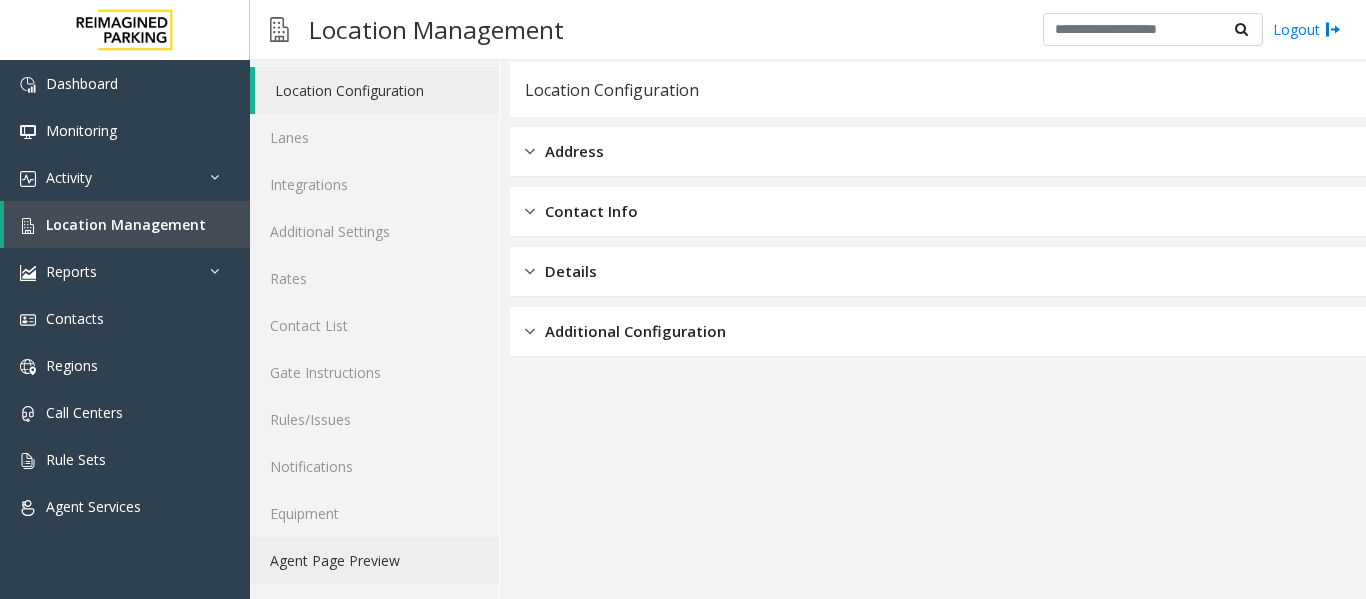 click on "Agent Page Preview" 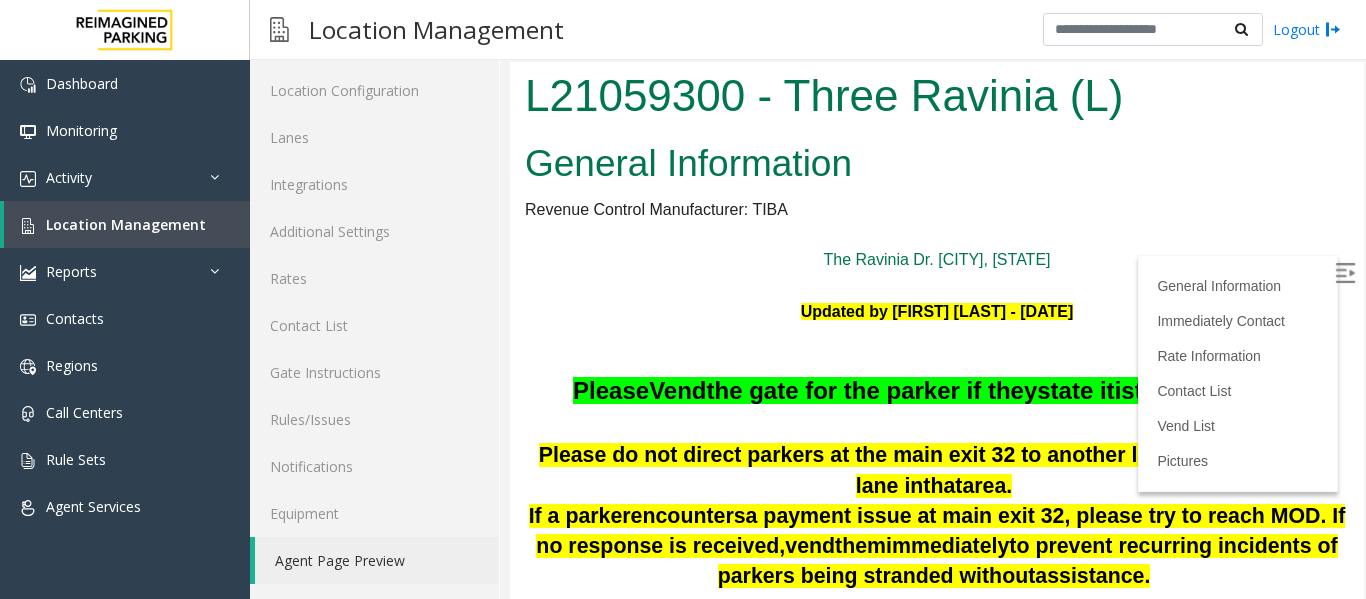 scroll, scrollTop: 0, scrollLeft: 0, axis: both 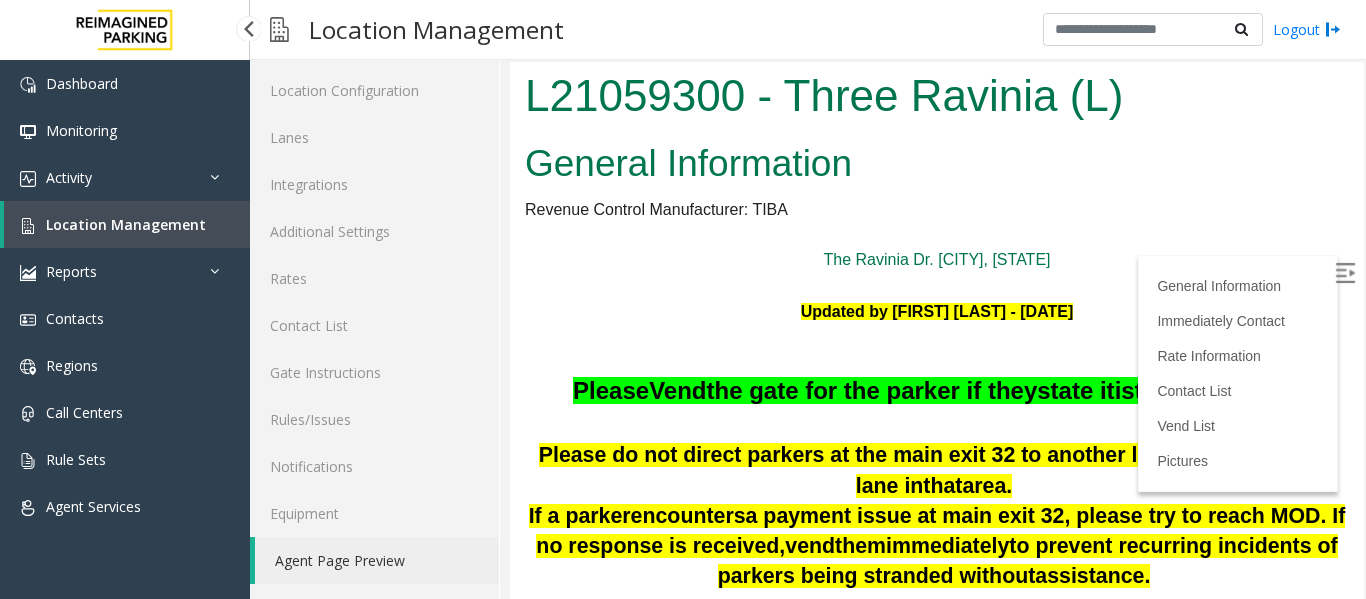 click on "Location Management" at bounding box center [126, 224] 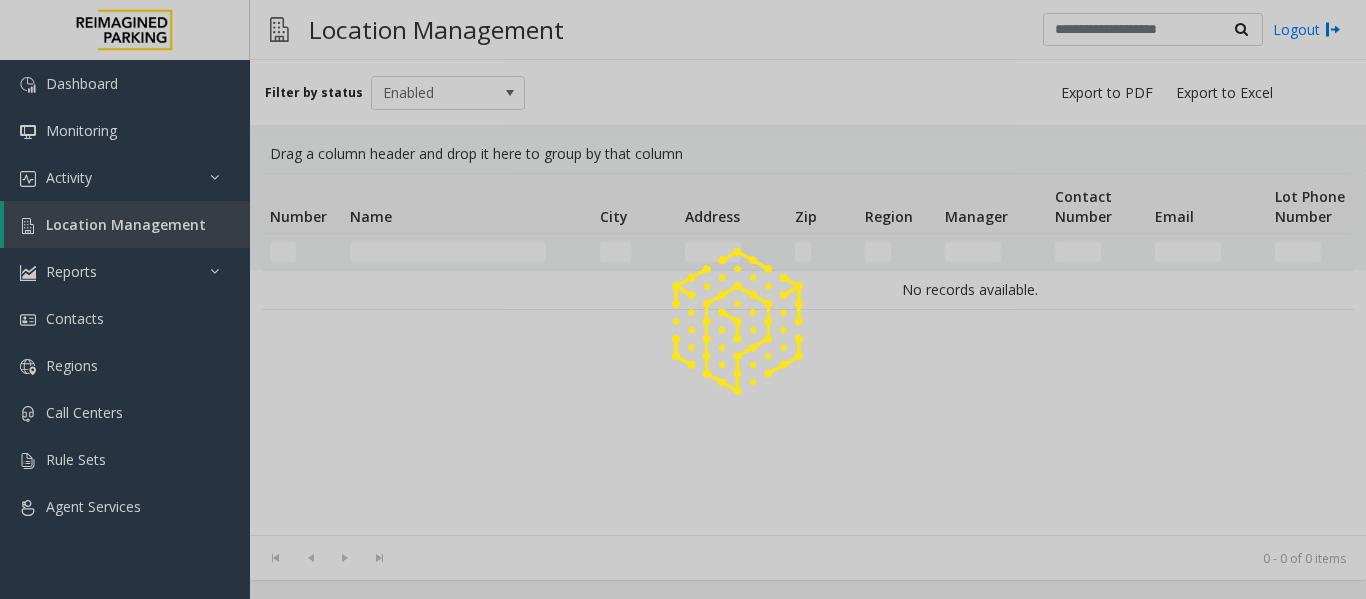 scroll, scrollTop: 0, scrollLeft: 0, axis: both 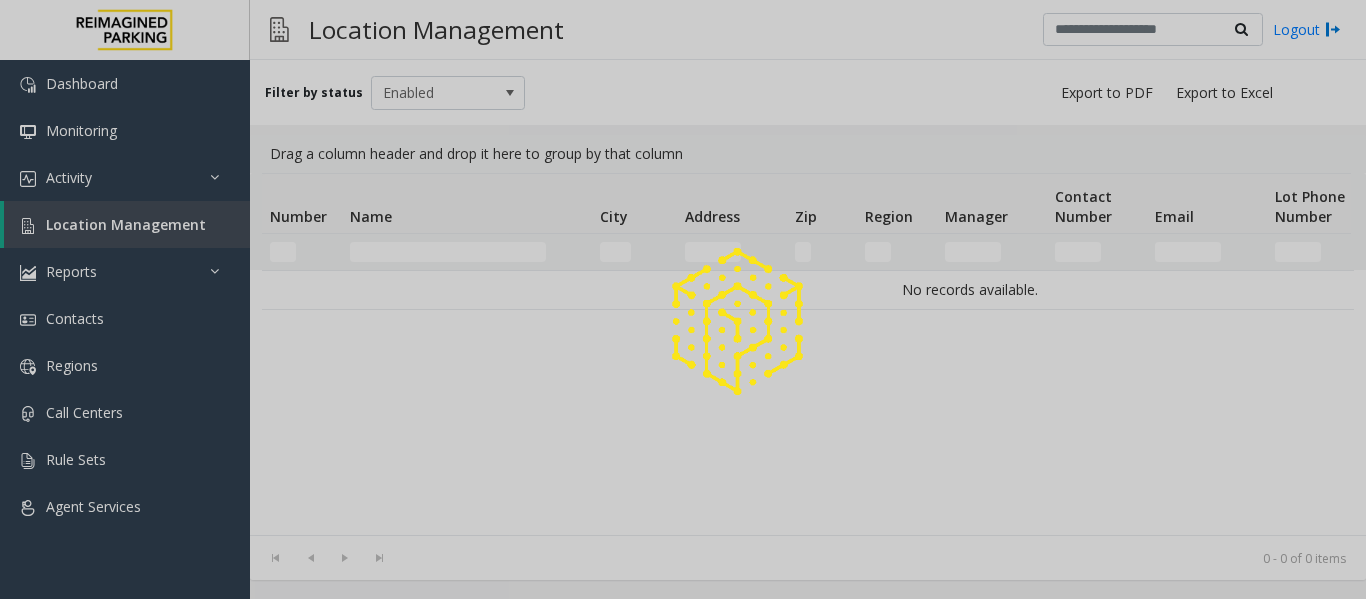 click 